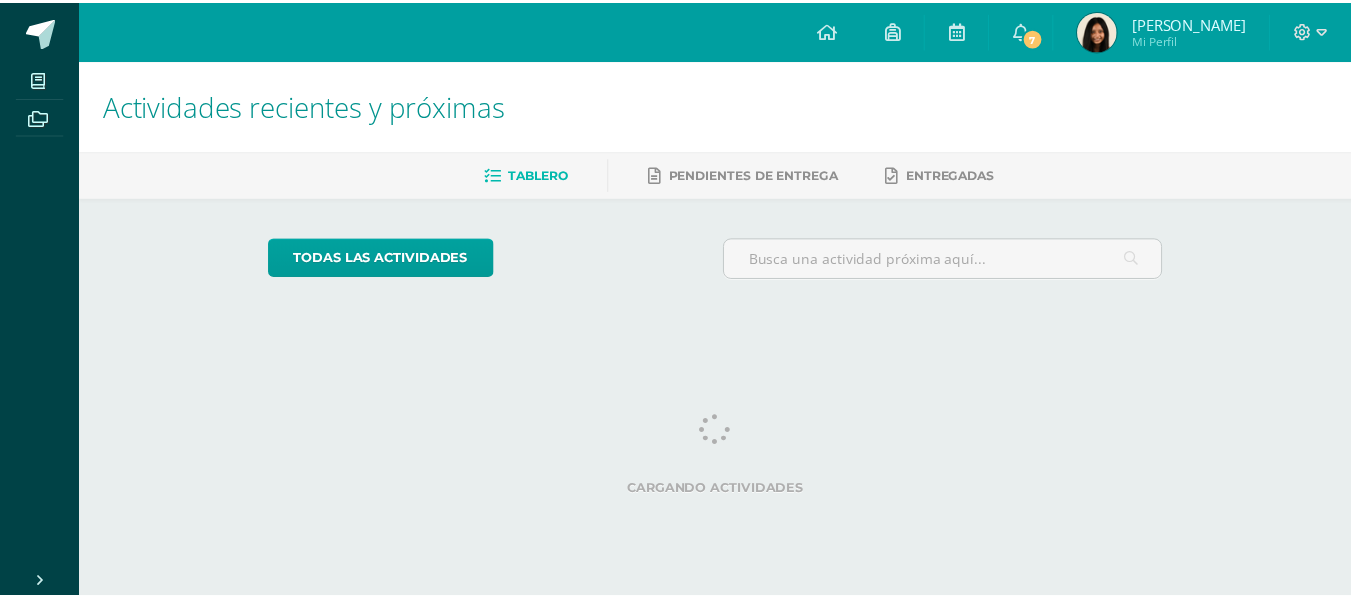 scroll, scrollTop: 0, scrollLeft: 0, axis: both 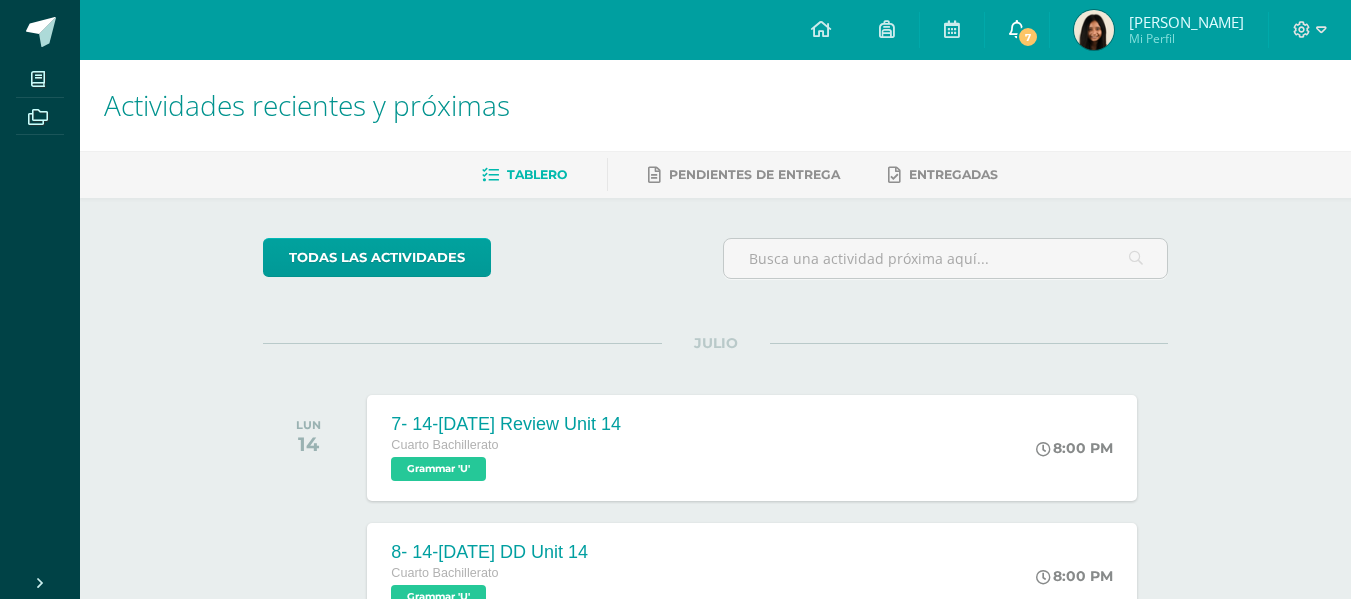 click on "7" at bounding box center (1017, 30) 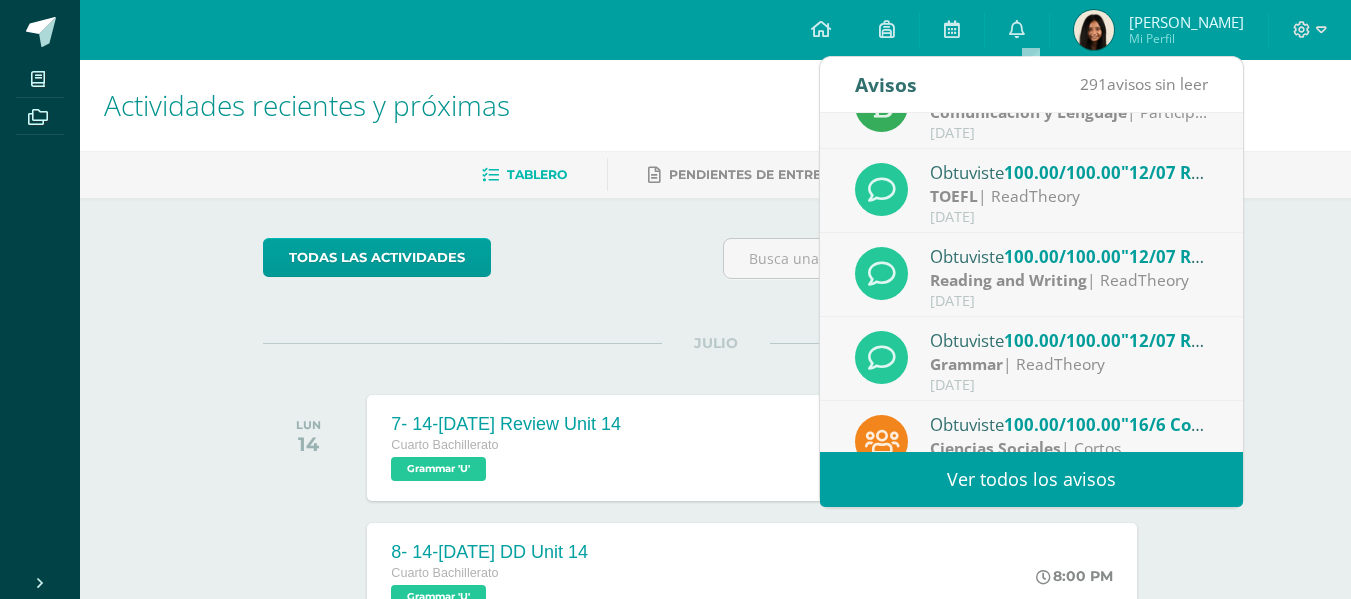 scroll, scrollTop: 333, scrollLeft: 0, axis: vertical 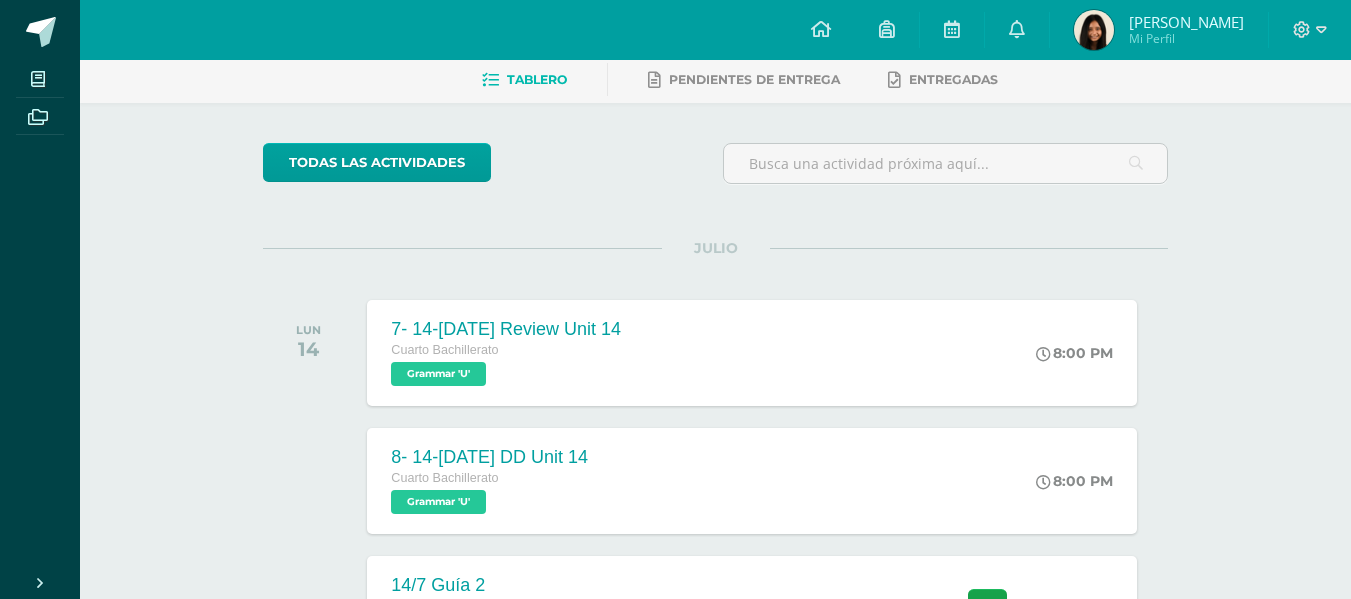 click at bounding box center (1094, 30) 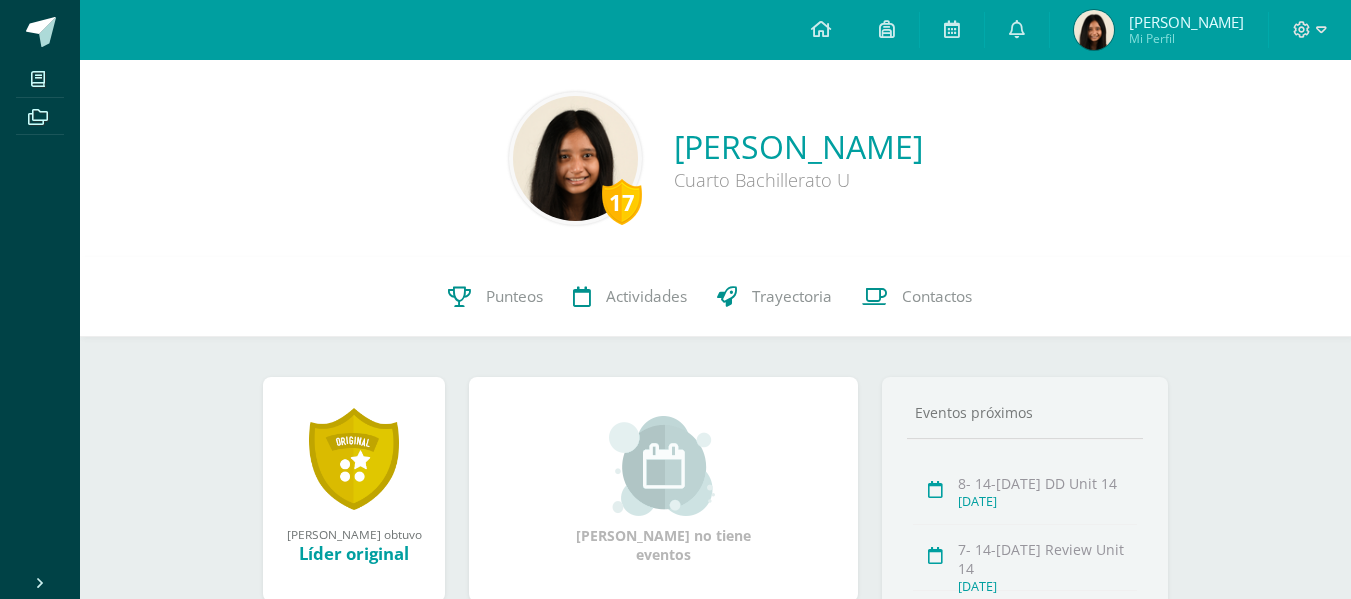 scroll, scrollTop: 0, scrollLeft: 0, axis: both 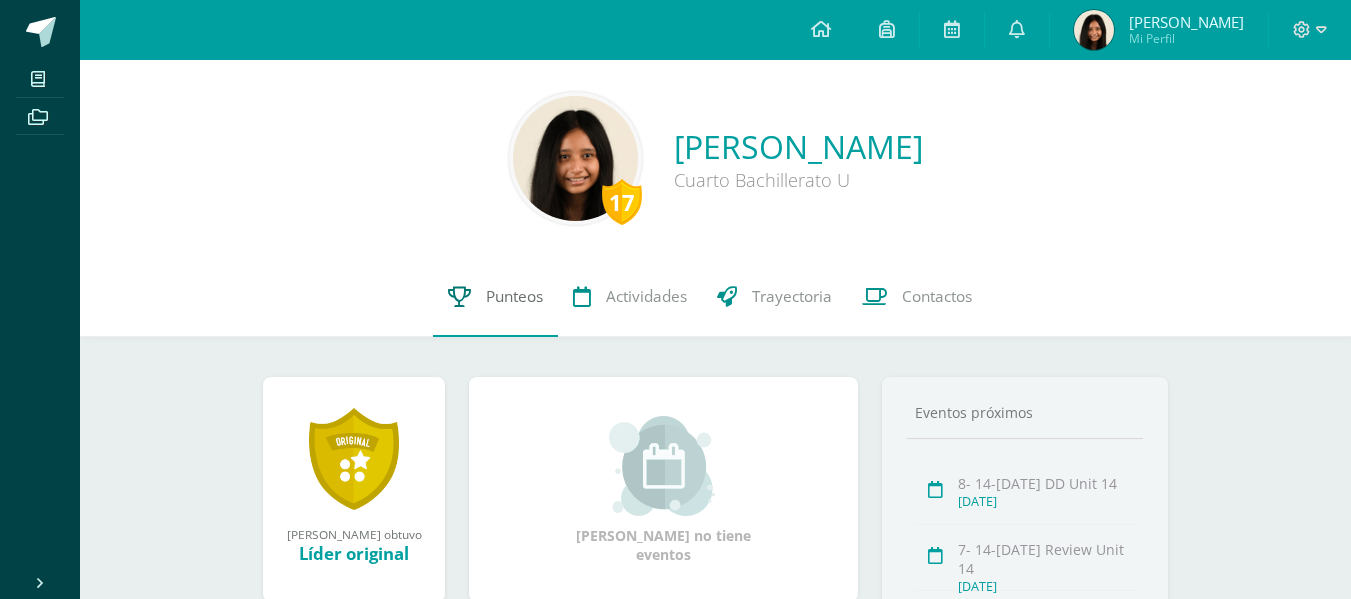 click on "Punteos" at bounding box center [495, 297] 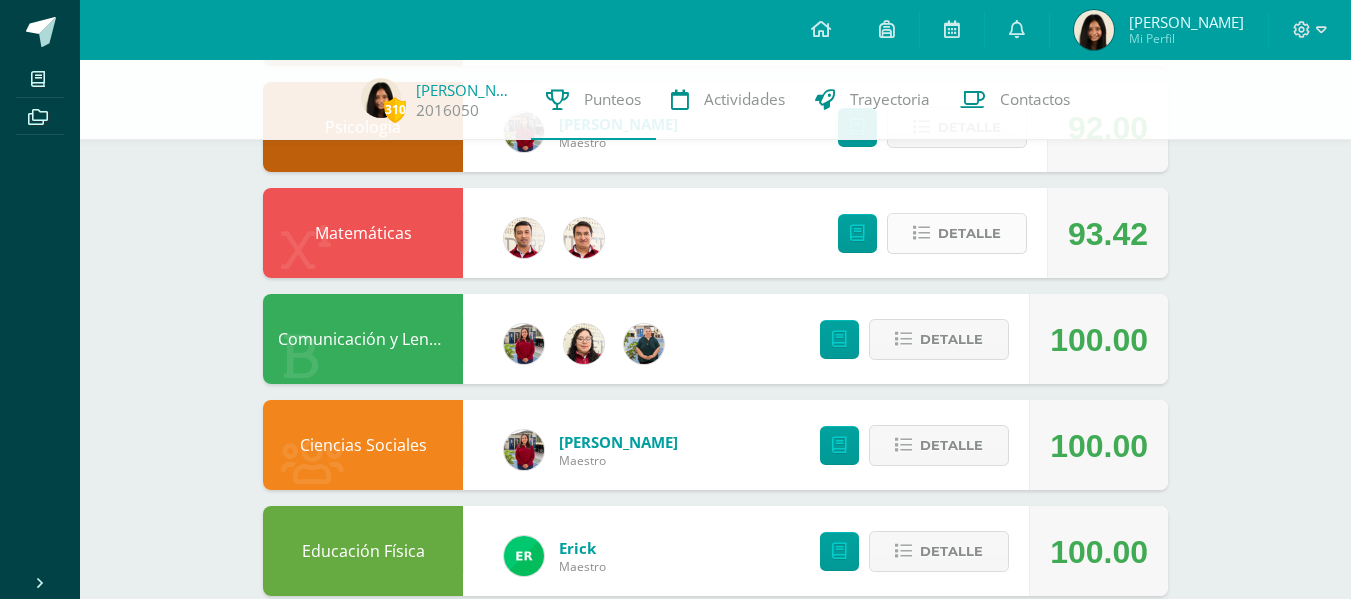 scroll, scrollTop: 446, scrollLeft: 0, axis: vertical 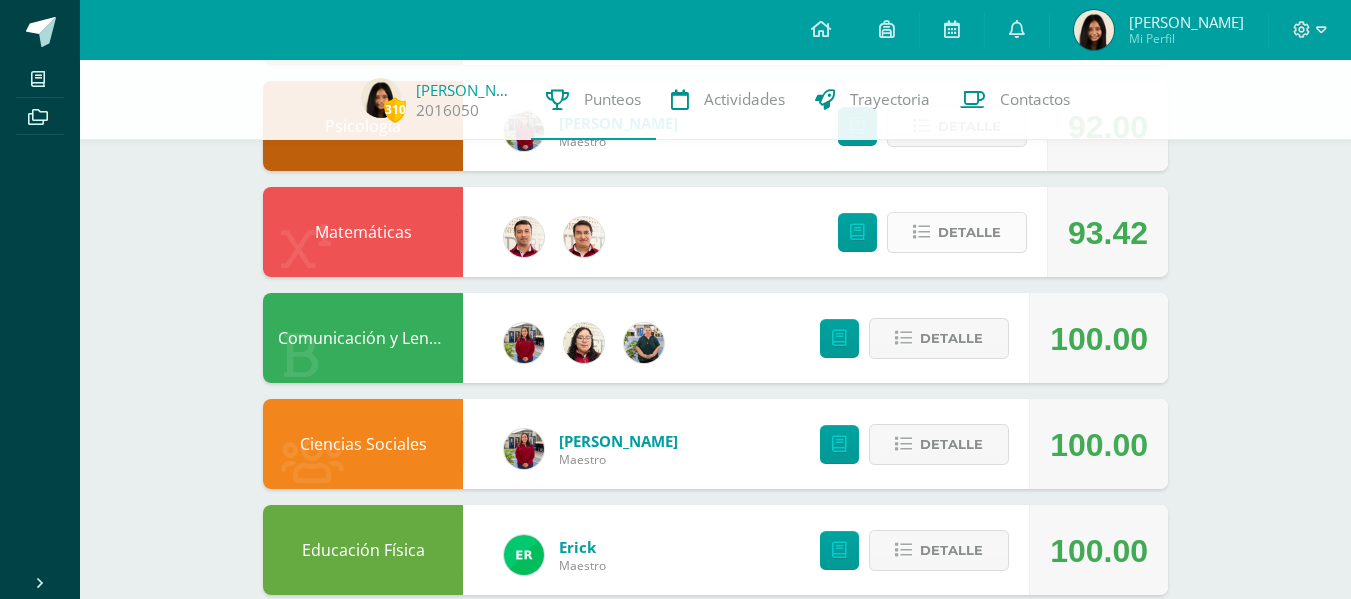 click on "Detalle" at bounding box center [969, 232] 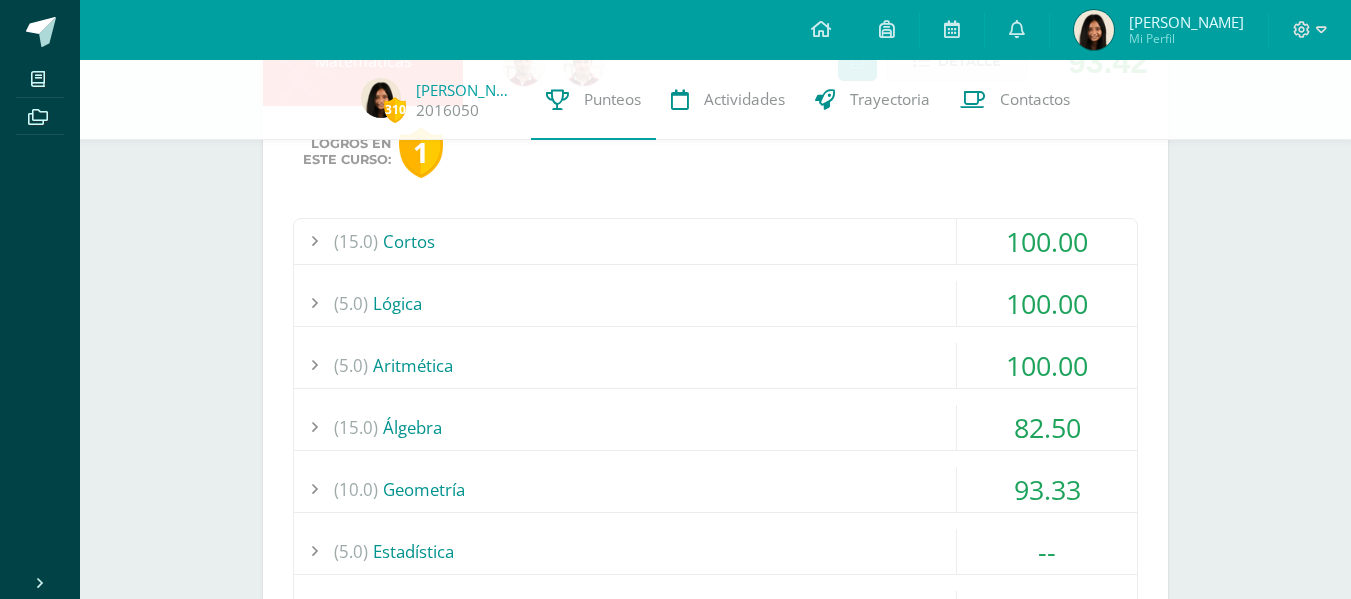 scroll, scrollTop: 623, scrollLeft: 0, axis: vertical 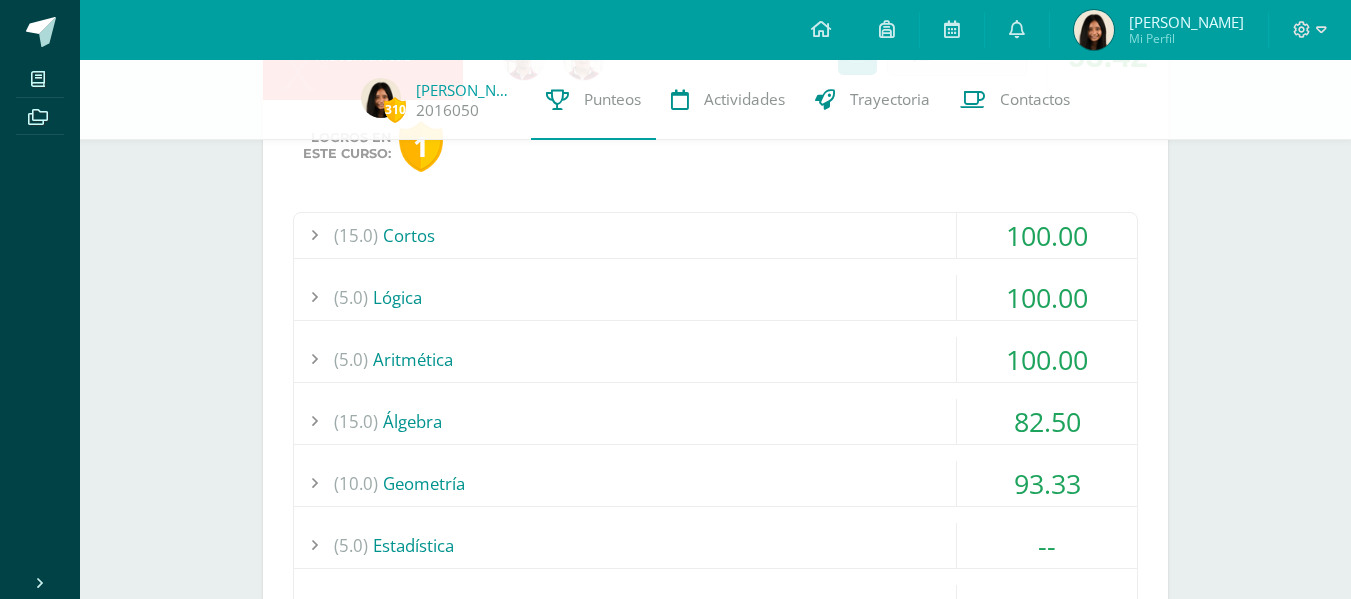 click on "(15.0)
Álgebra" at bounding box center (715, 421) 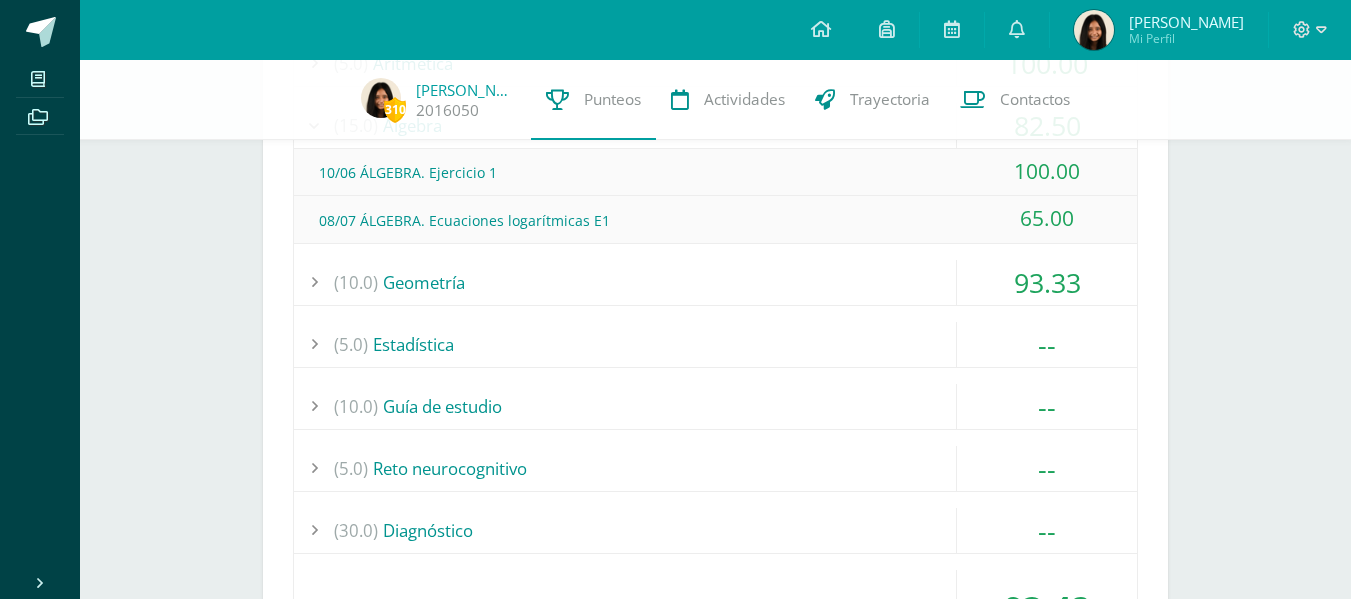 scroll, scrollTop: 922, scrollLeft: 0, axis: vertical 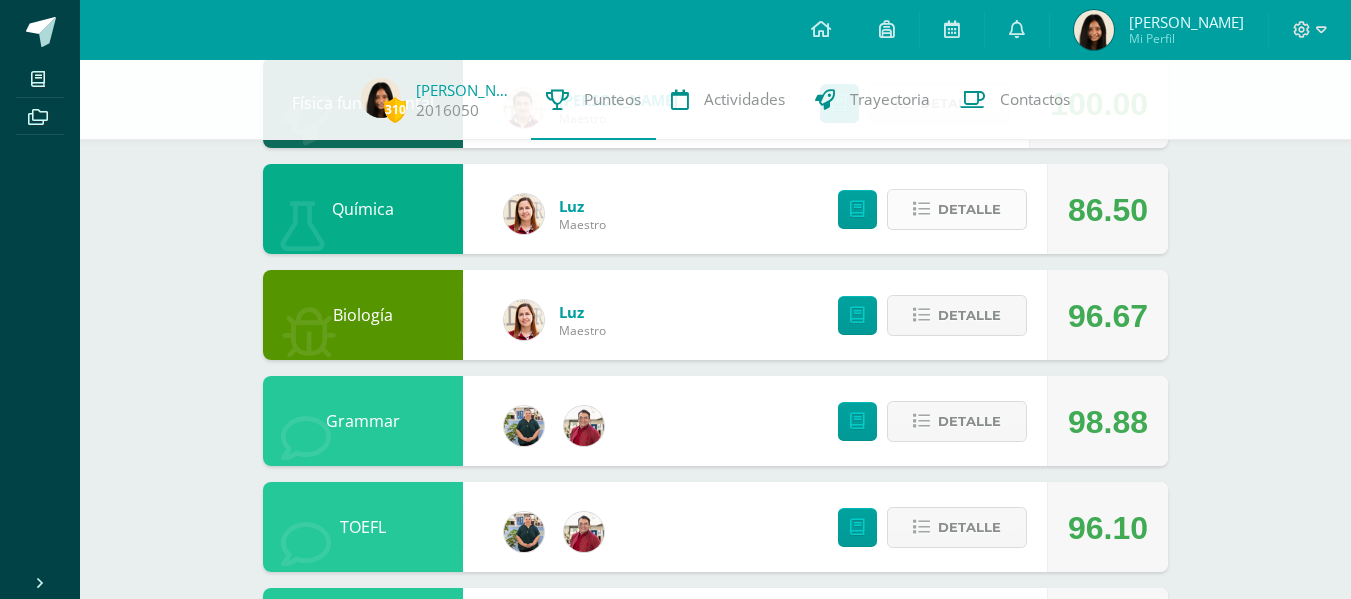 click on "Detalle" at bounding box center (957, 209) 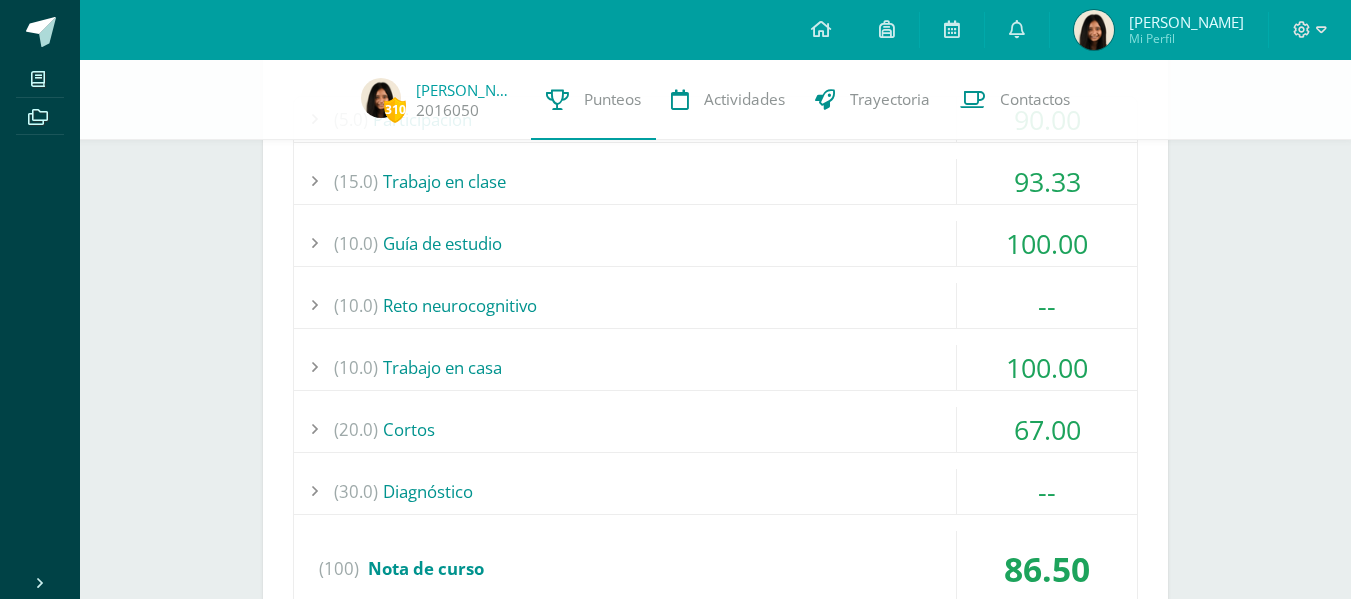 scroll, scrollTop: 2232, scrollLeft: 0, axis: vertical 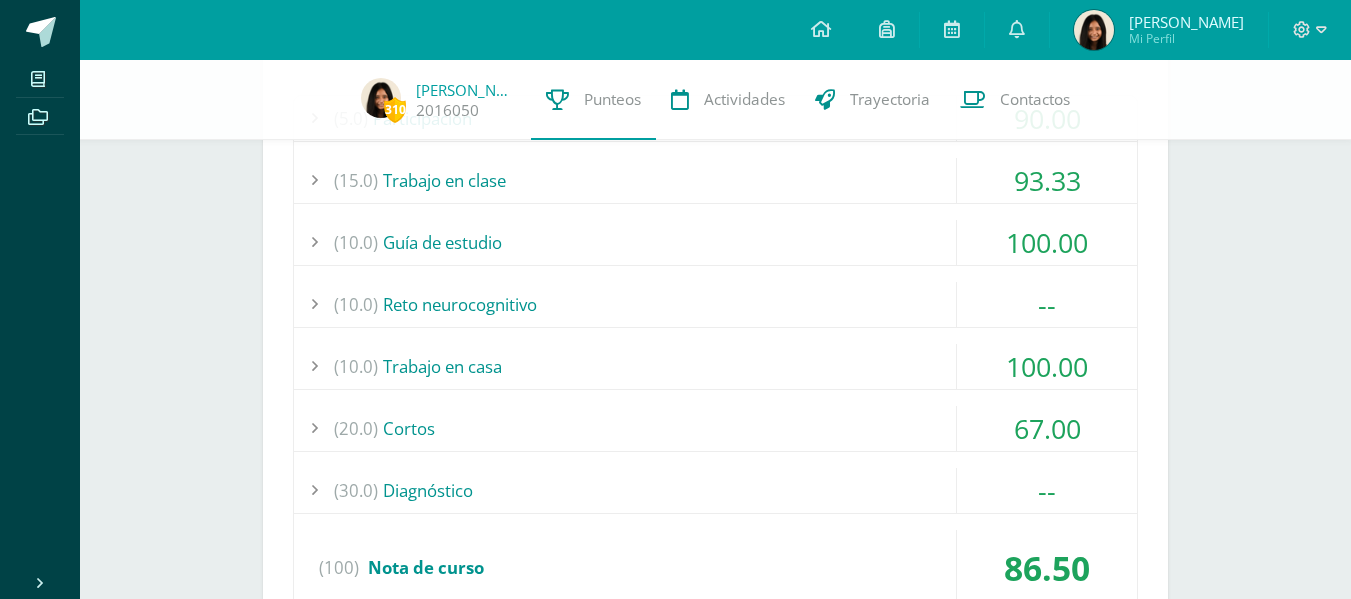 click on "(20.0)
Cortos" at bounding box center (715, 428) 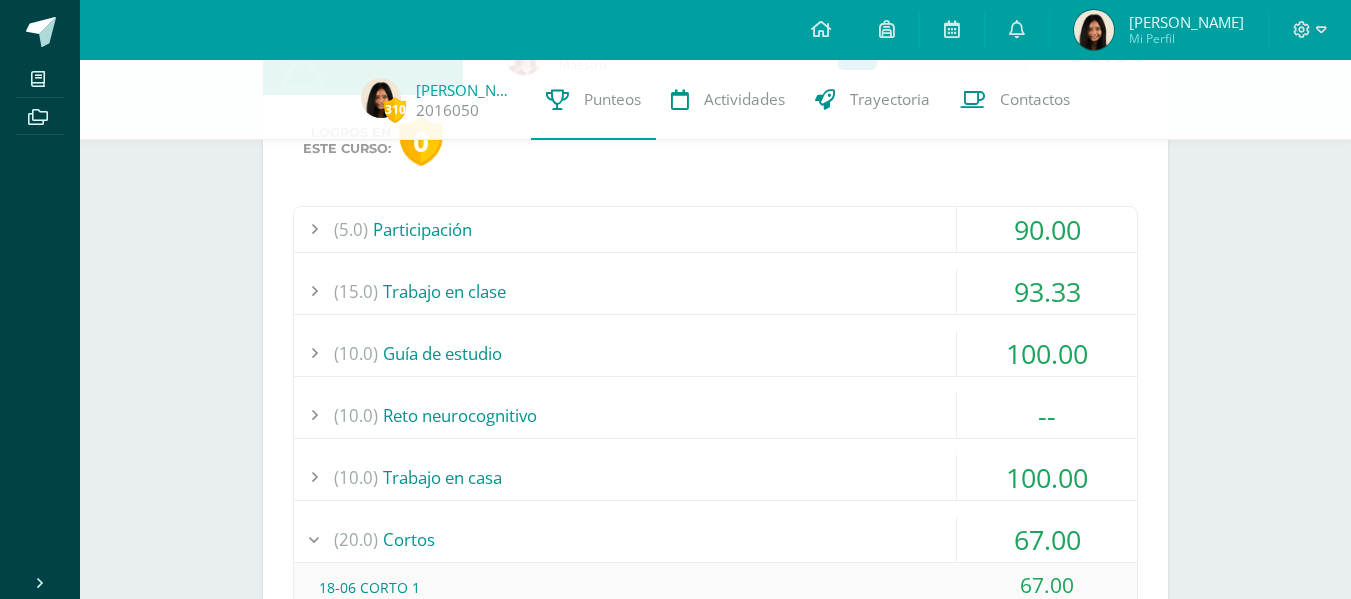 scroll, scrollTop: 1974, scrollLeft: 0, axis: vertical 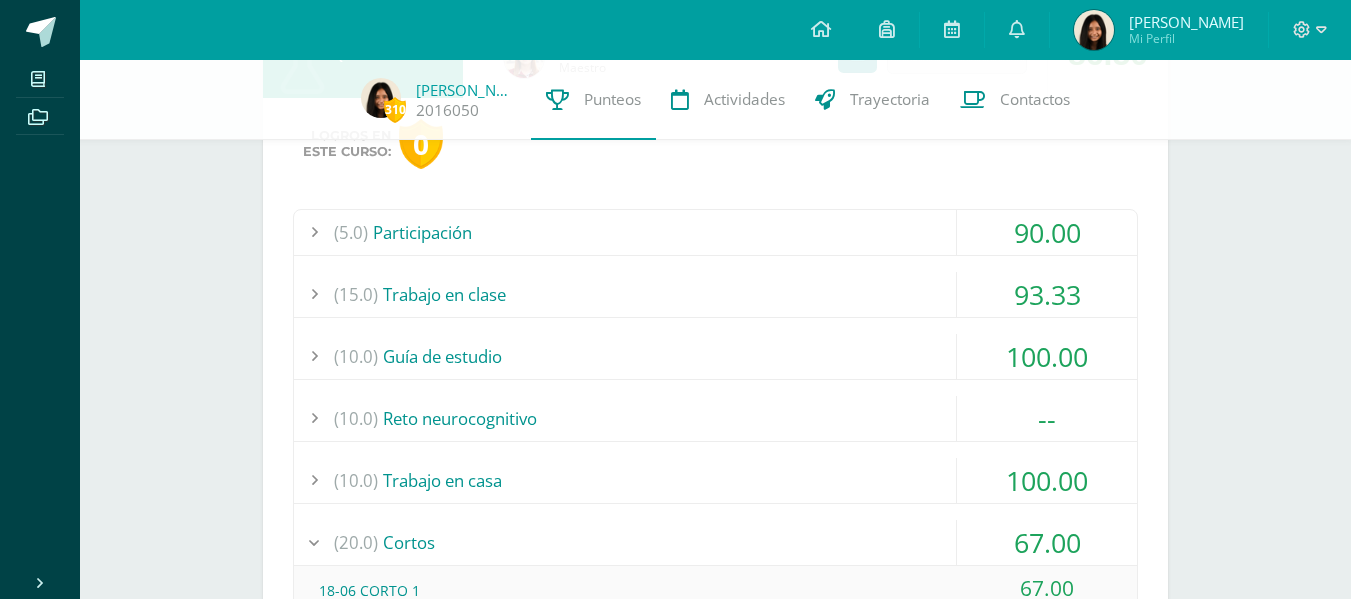 click on "(15.0)
Trabajo en clase" at bounding box center (715, 294) 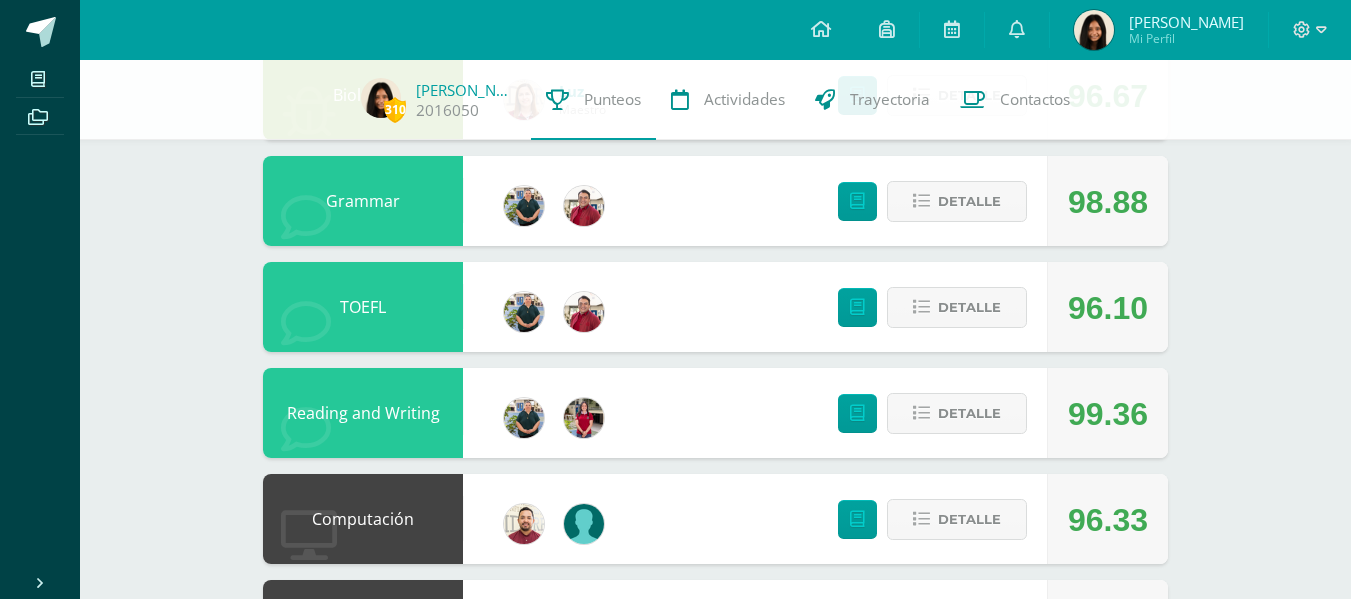 scroll, scrollTop: 2987, scrollLeft: 0, axis: vertical 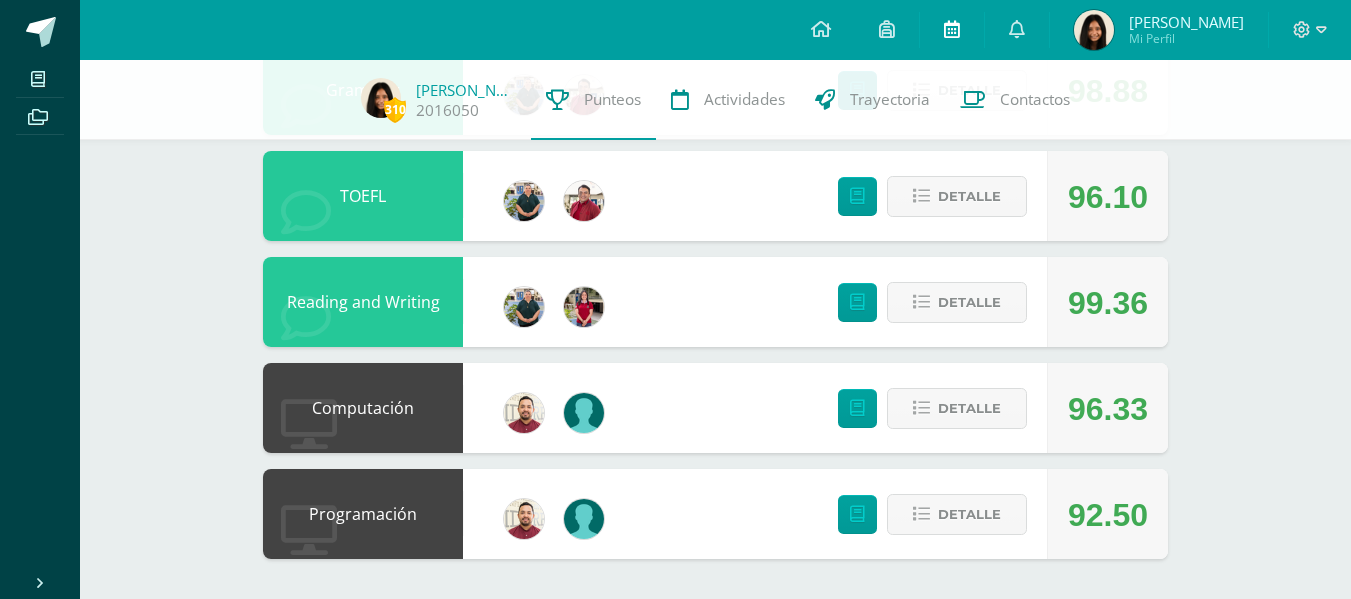 click at bounding box center [952, 30] 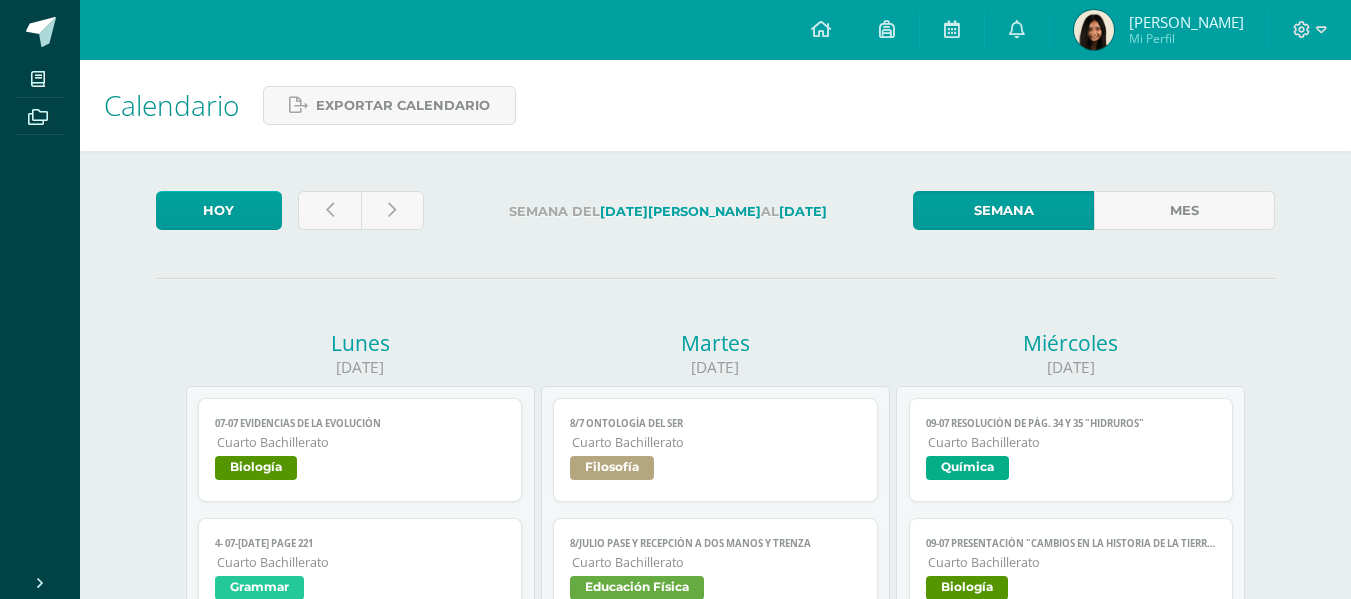scroll, scrollTop: 0, scrollLeft: 0, axis: both 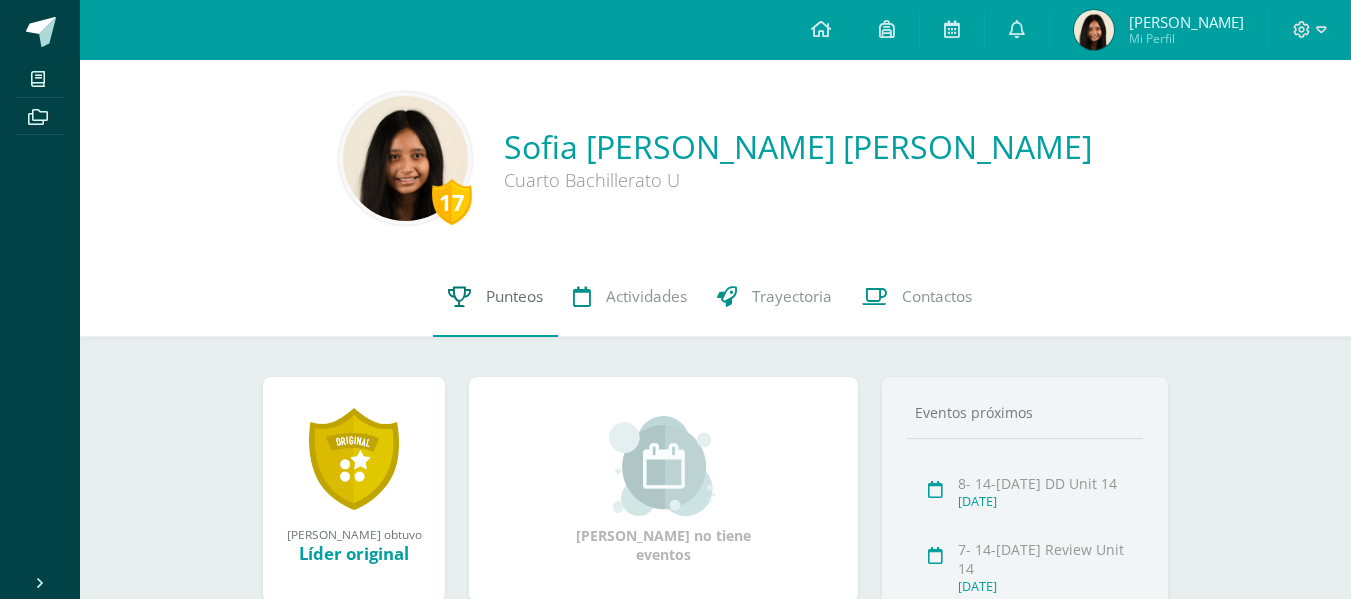 click on "Punteos" at bounding box center (495, 297) 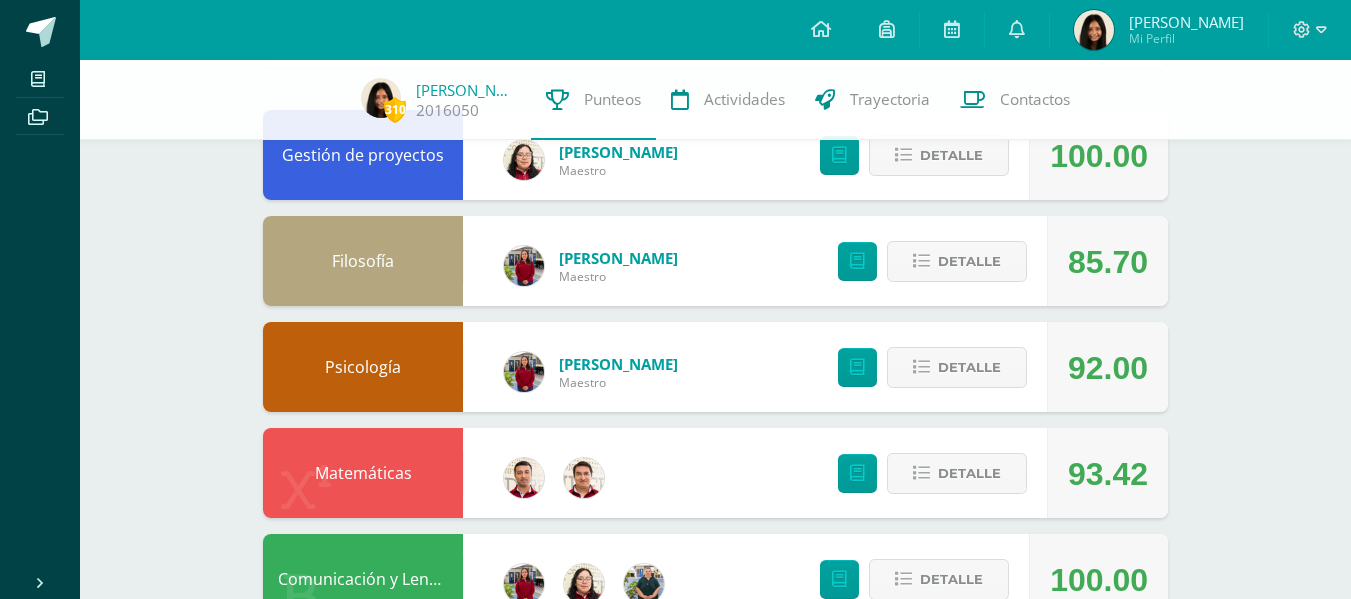 scroll, scrollTop: 248, scrollLeft: 0, axis: vertical 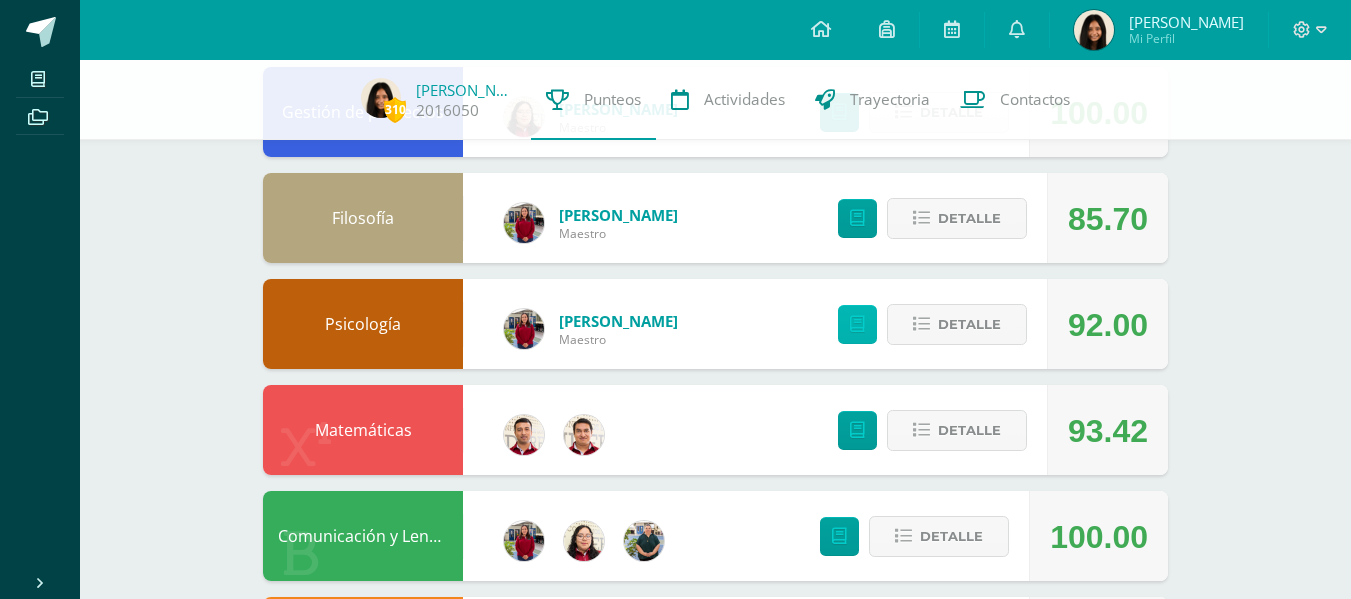 click at bounding box center (857, 324) 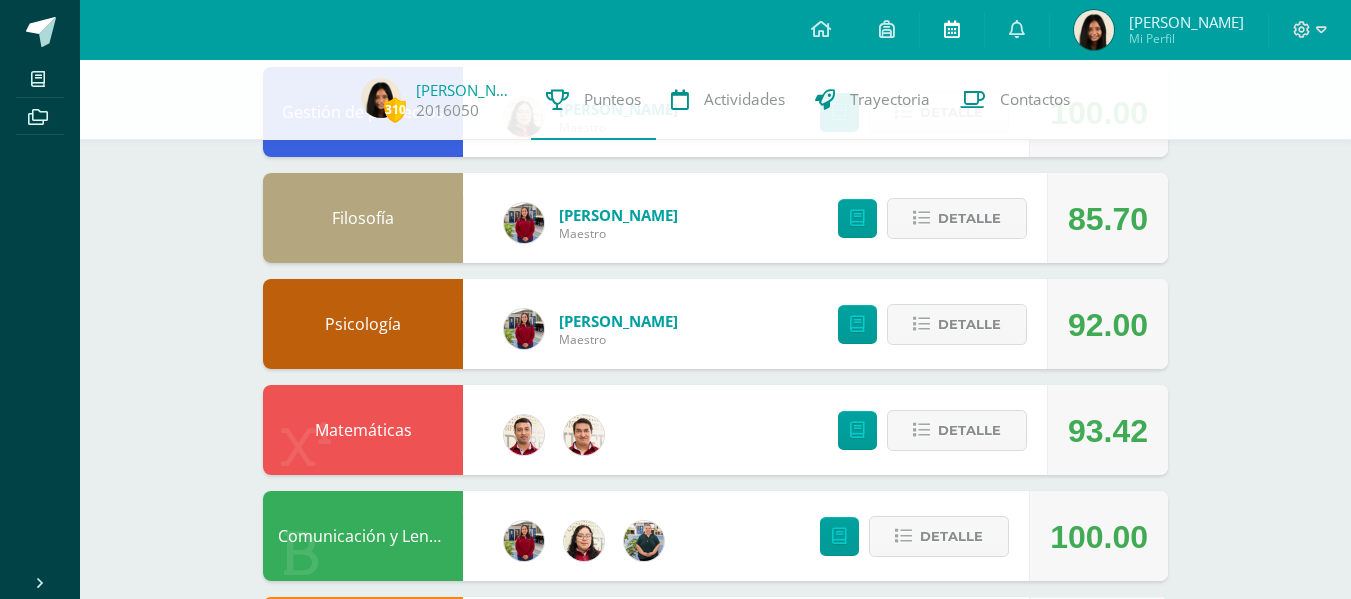 click at bounding box center (952, 30) 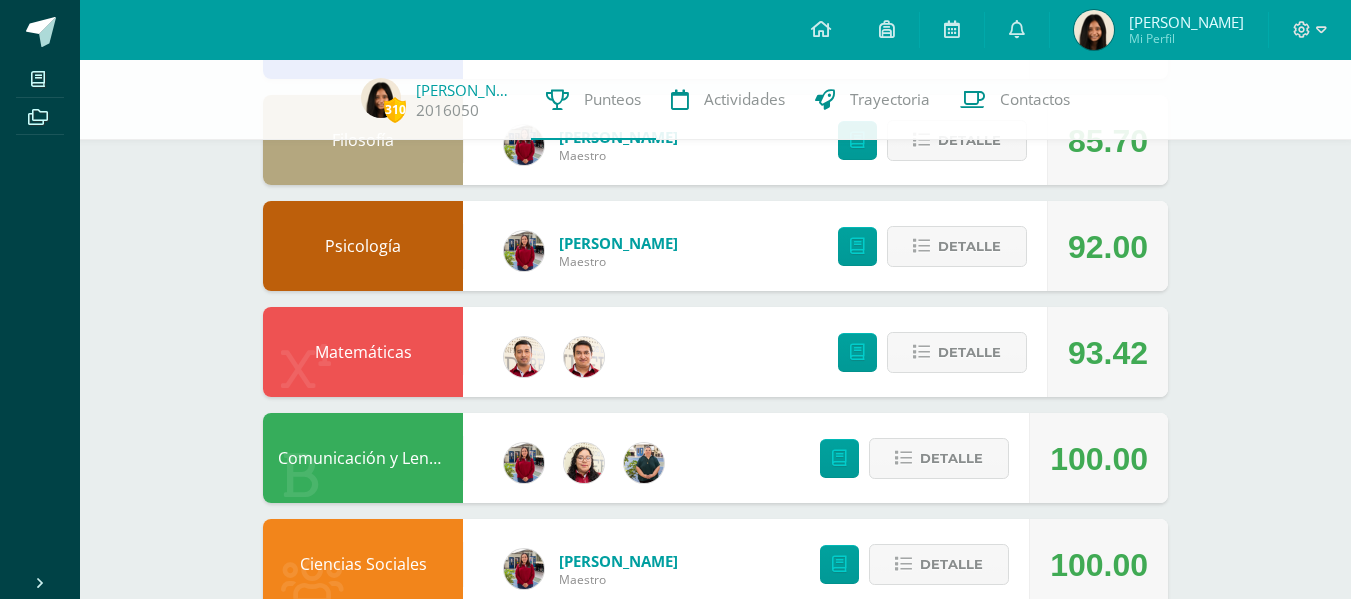 scroll, scrollTop: 327, scrollLeft: 0, axis: vertical 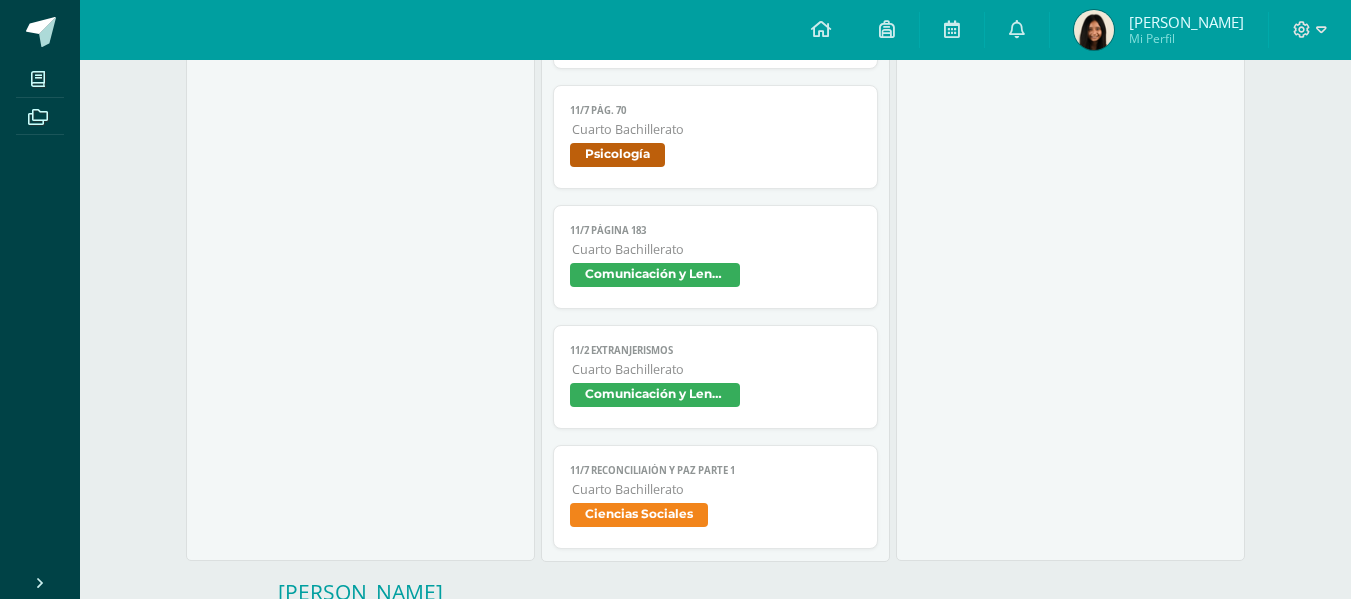 click on "11/7 pág. 70" at bounding box center [715, 110] 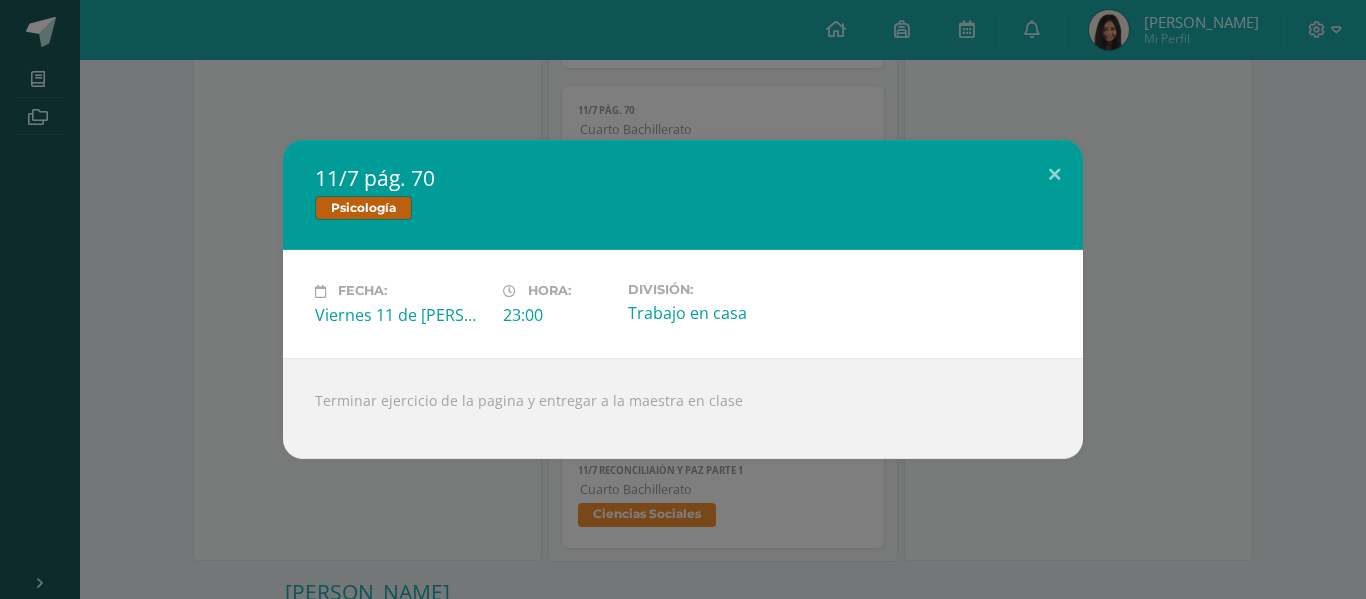 click on "11/7 pág. 70
Psicología
Fecha:
Viernes 11 de Julio
Hora:
23:00
División:
Trabajo en casa
Terminar ejercicio de la pagina y entregar a la maestra en clase" at bounding box center [683, 299] 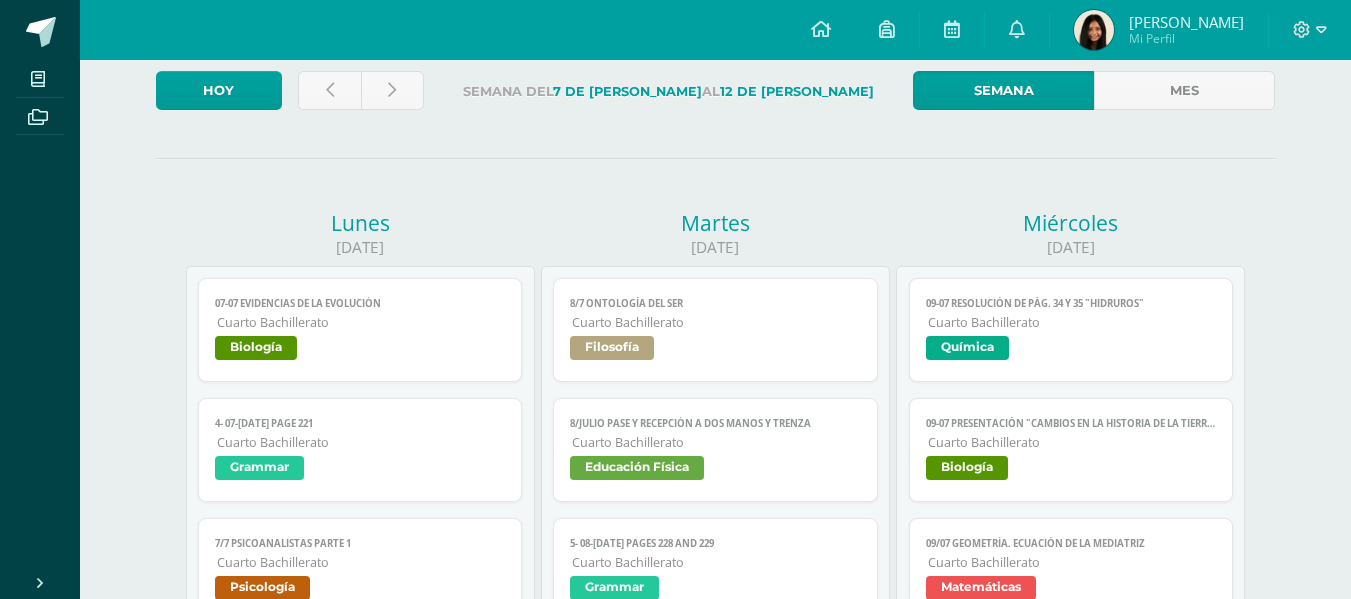 scroll, scrollTop: 0, scrollLeft: 0, axis: both 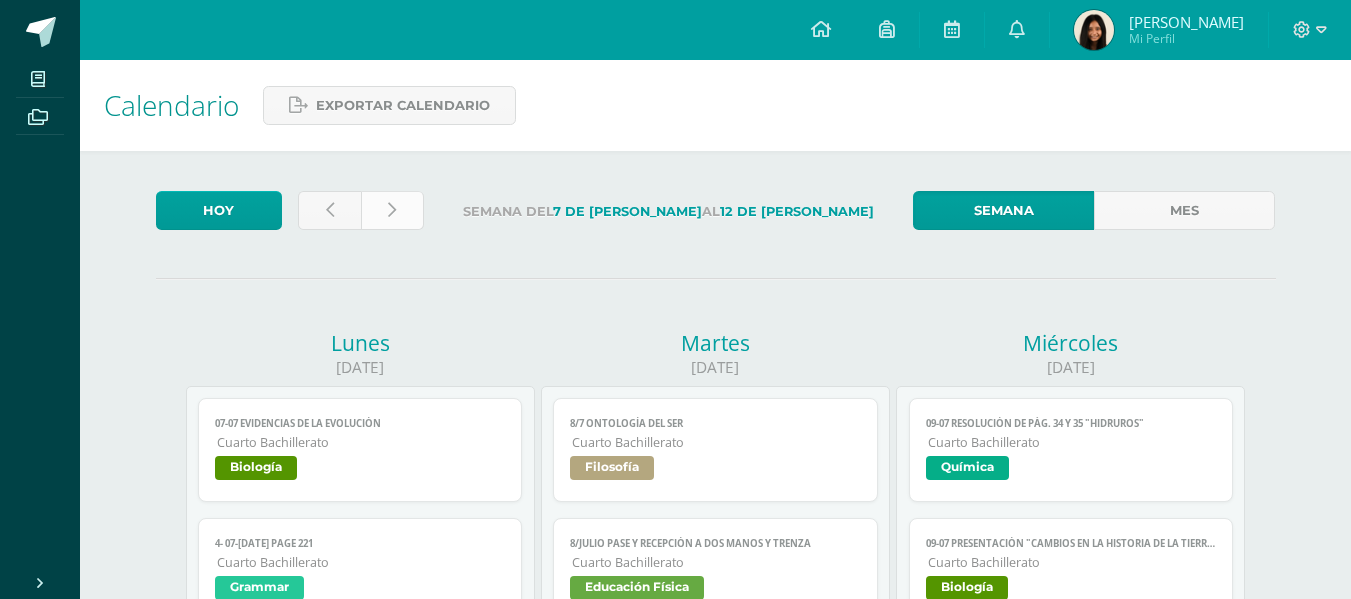 click at bounding box center [392, 210] 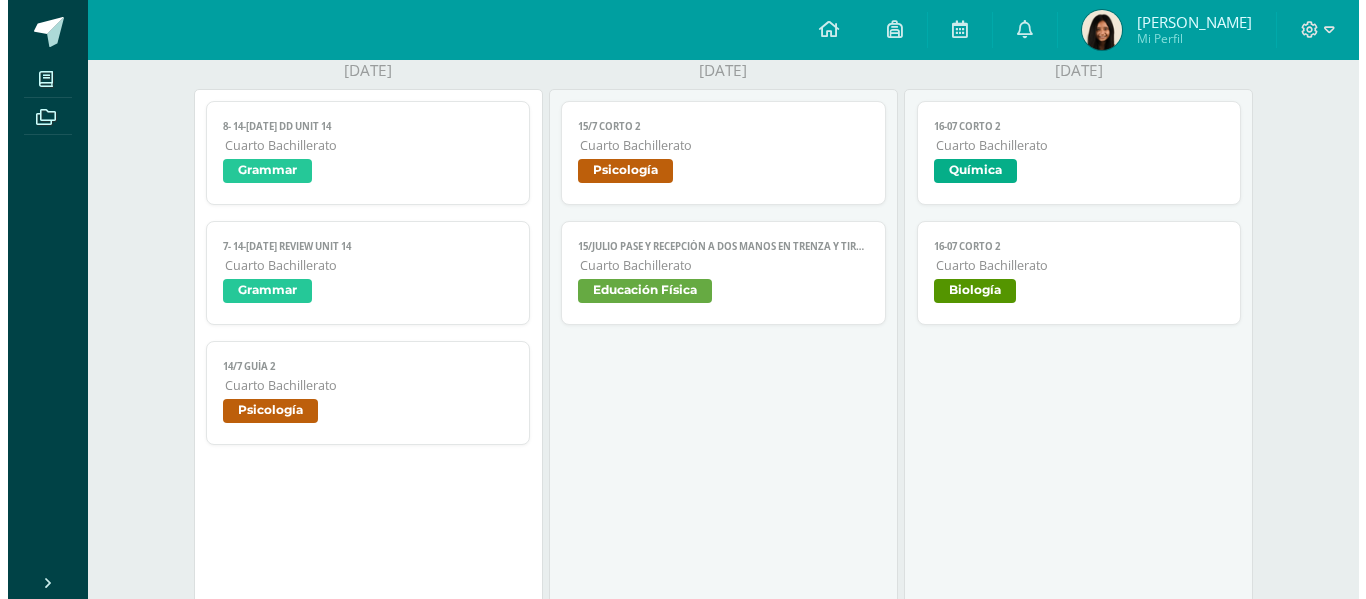 scroll, scrollTop: 296, scrollLeft: 0, axis: vertical 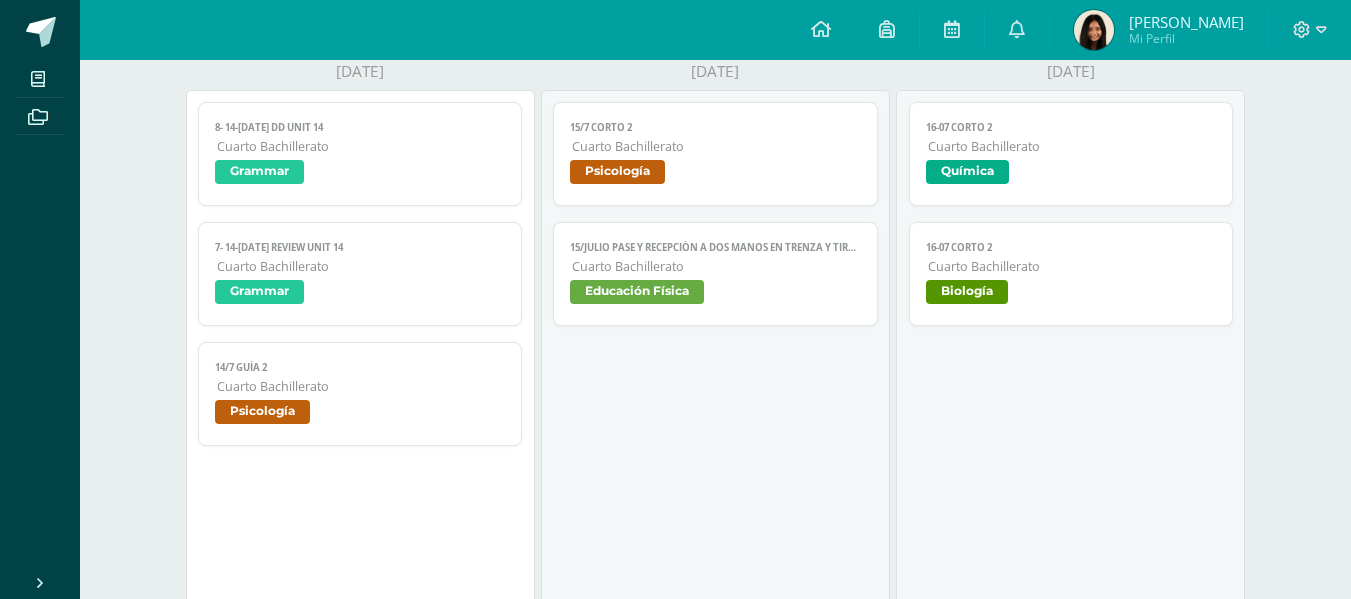 click on "Psicología" at bounding box center (360, 414) 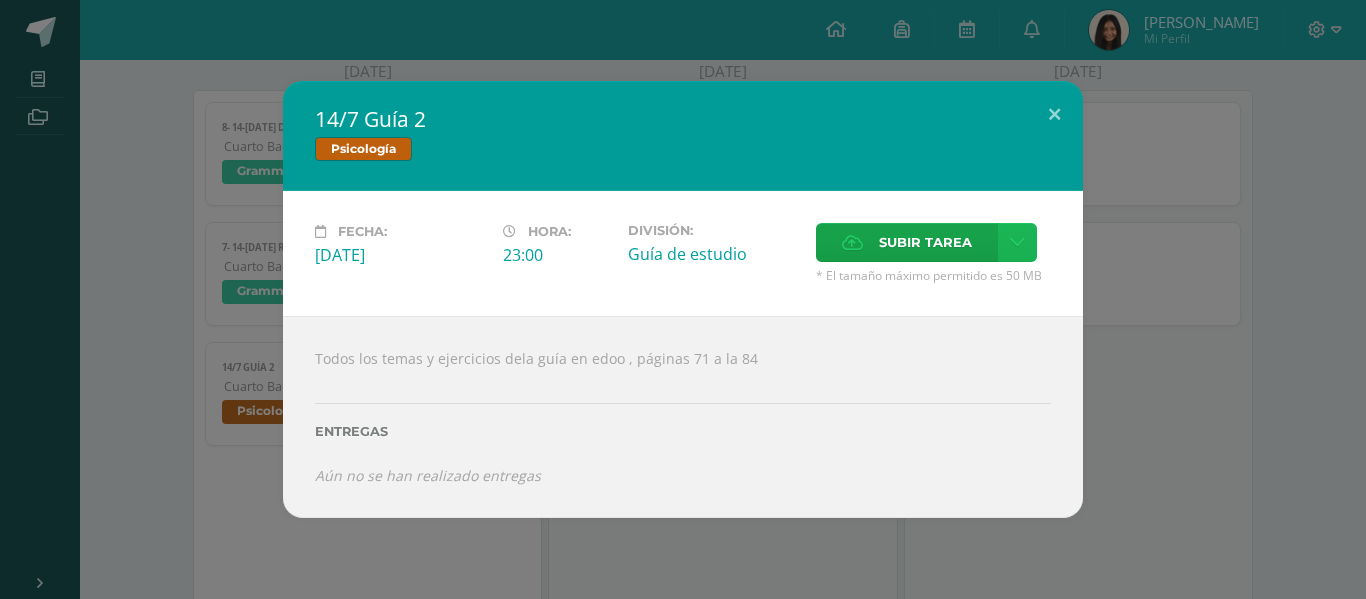click at bounding box center (1017, 242) 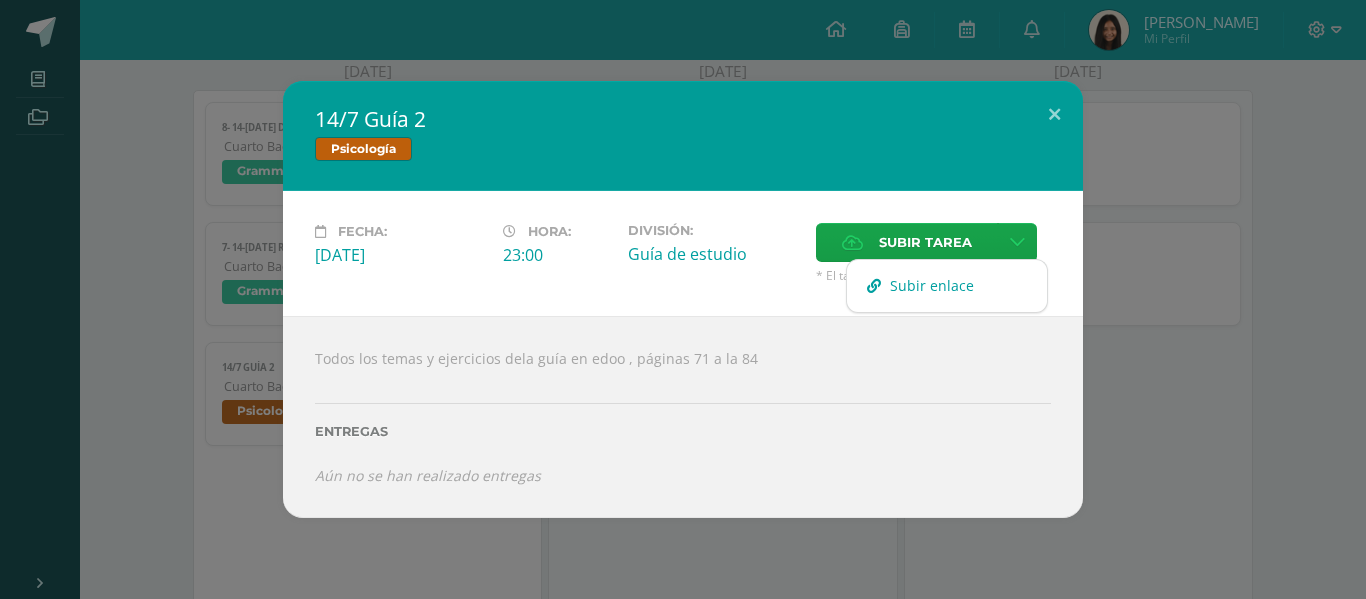 click on "Subir enlace" at bounding box center [932, 285] 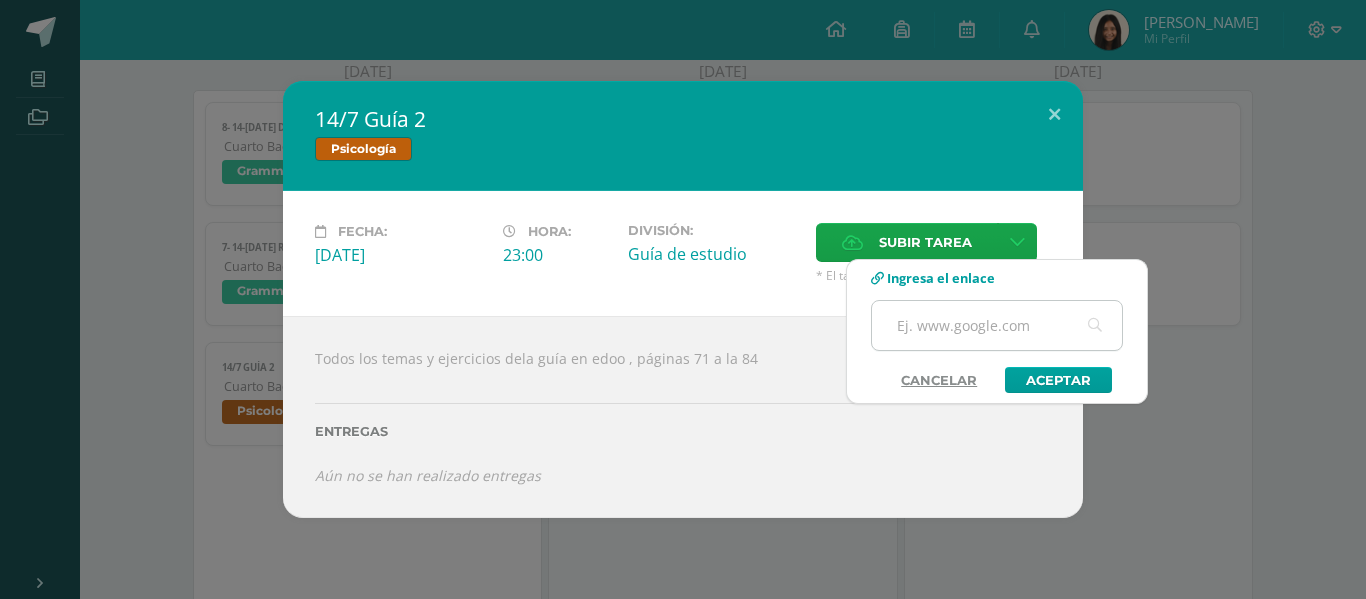click at bounding box center [997, 325] 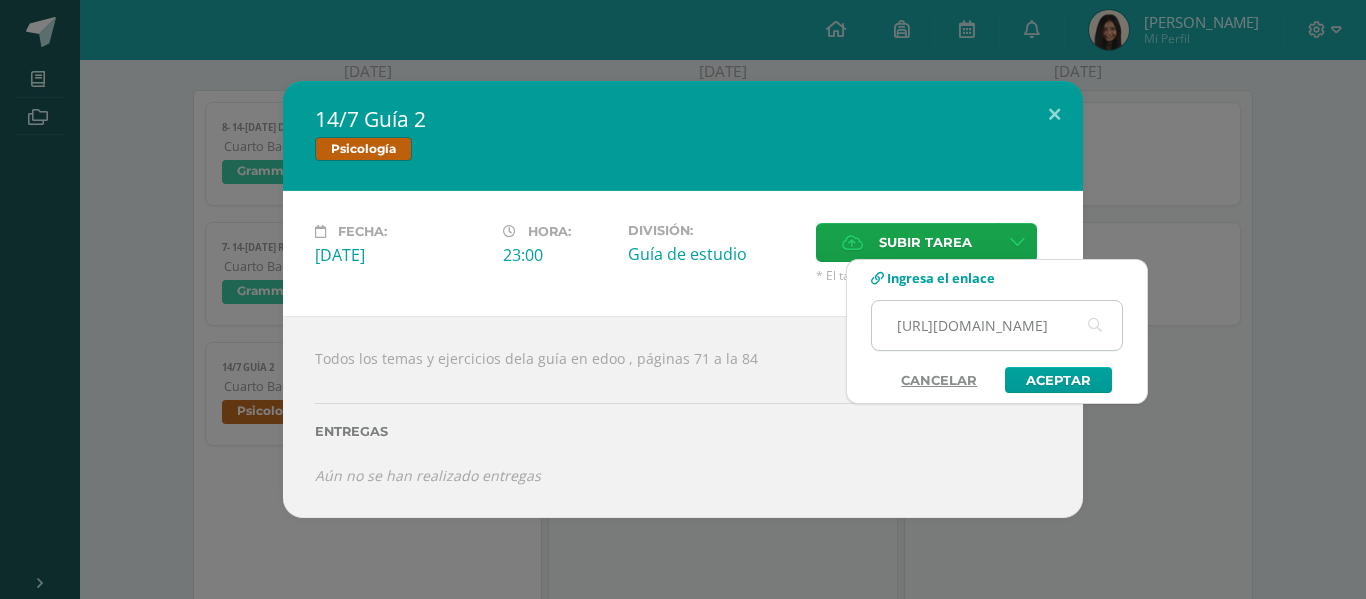 scroll, scrollTop: 0, scrollLeft: 1047, axis: horizontal 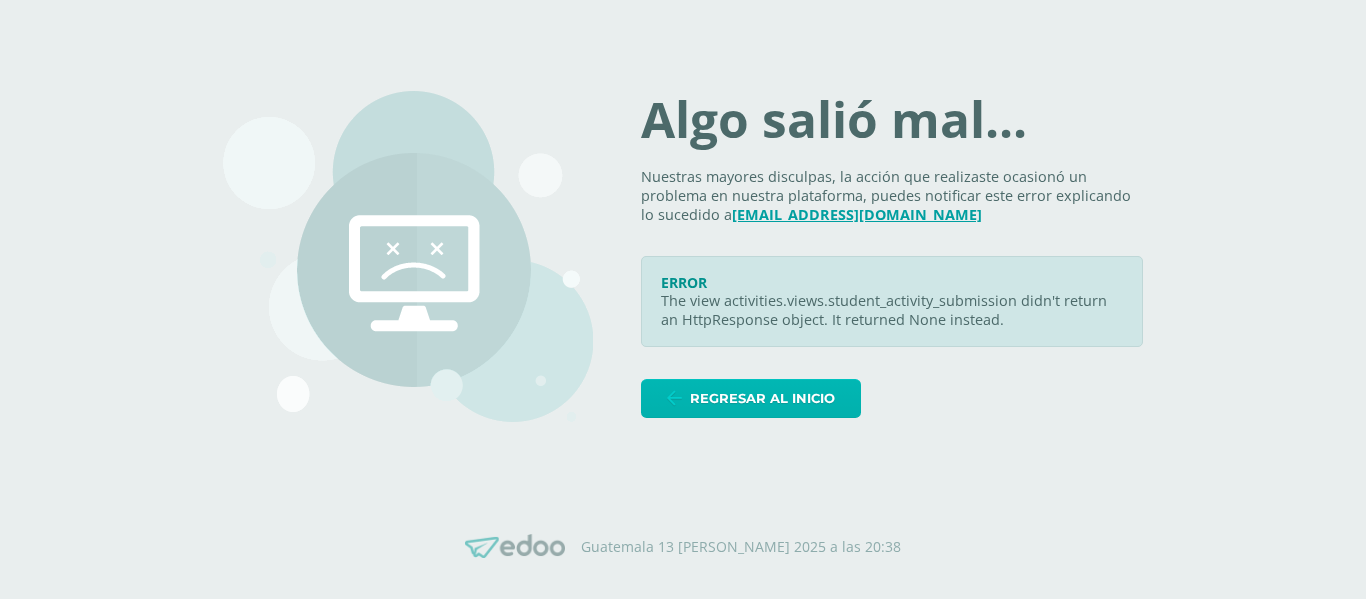 click on "Regresar al inicio" at bounding box center [762, 398] 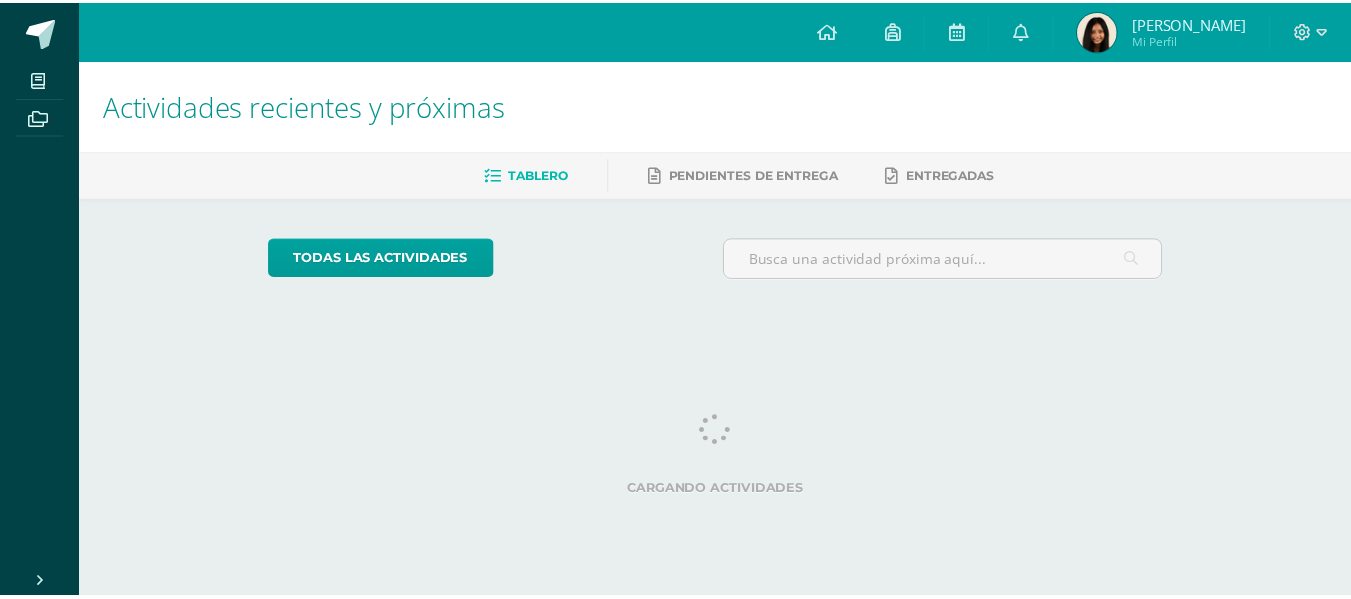 scroll, scrollTop: 0, scrollLeft: 0, axis: both 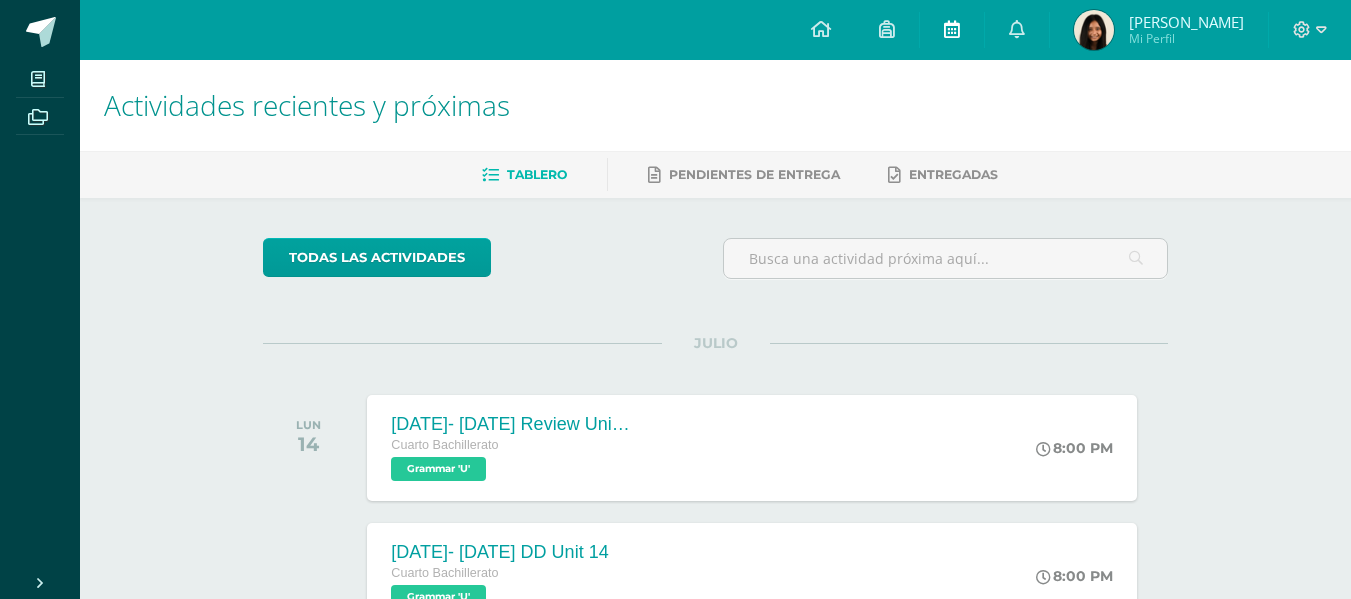 click at bounding box center [952, 30] 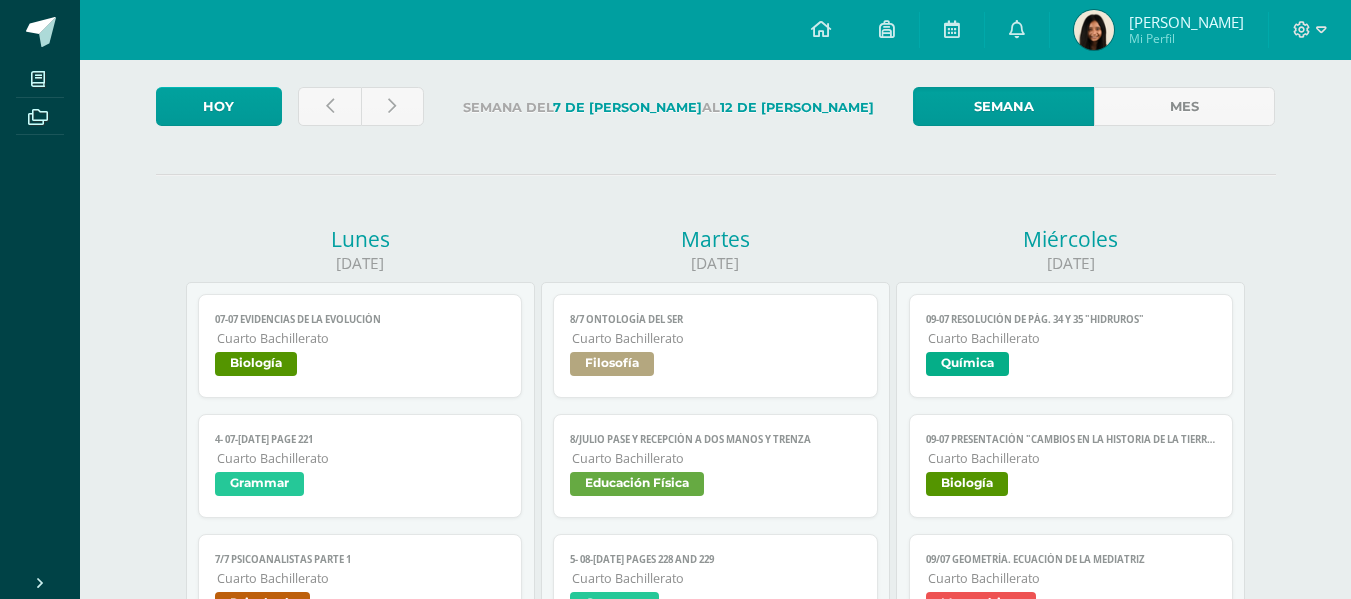 scroll, scrollTop: 0, scrollLeft: 0, axis: both 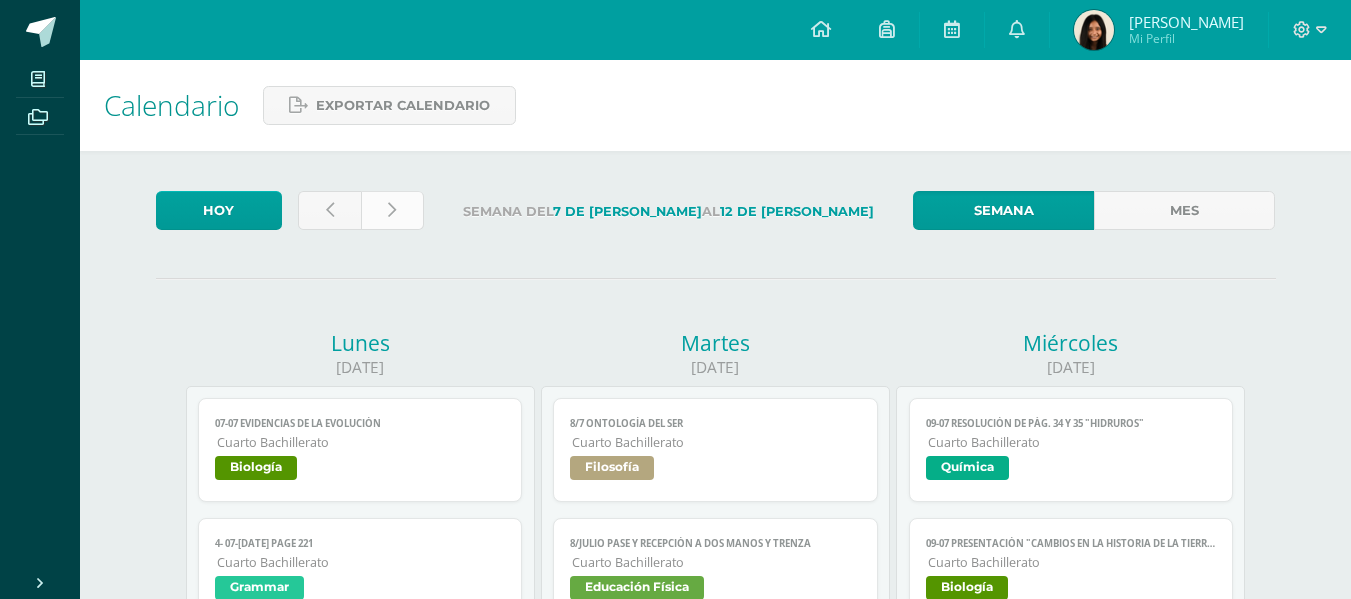 click at bounding box center [392, 210] 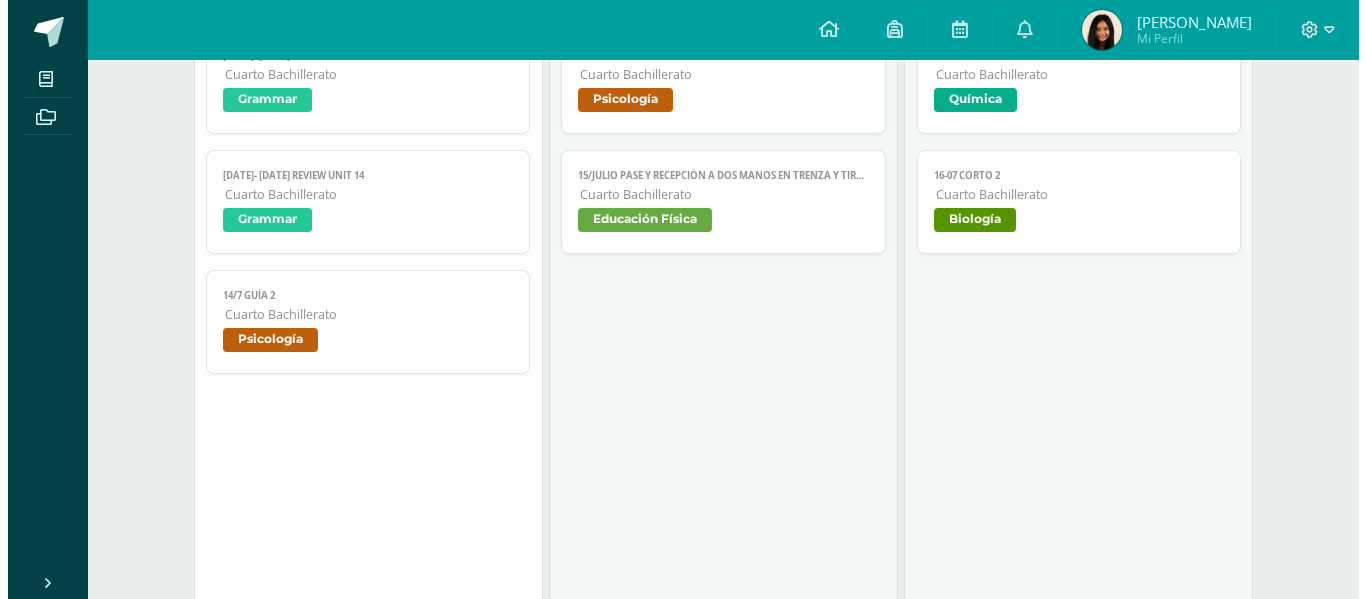scroll, scrollTop: 367, scrollLeft: 0, axis: vertical 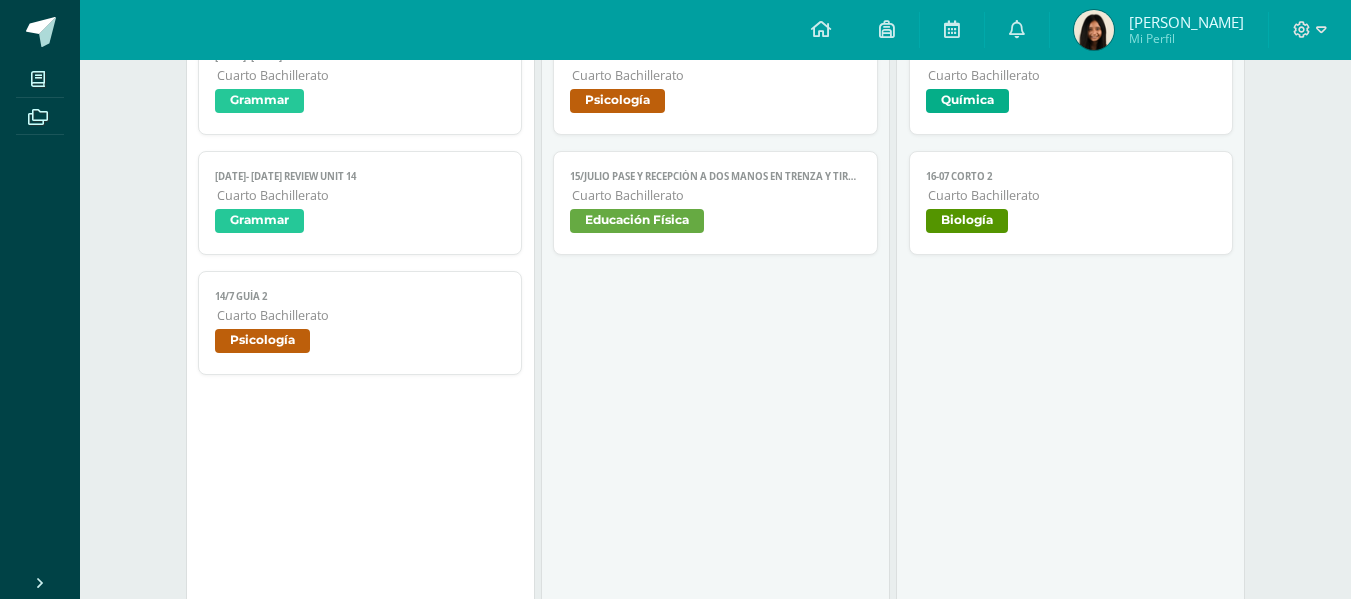 click on "Cuarto Bachillerato" at bounding box center (361, 315) 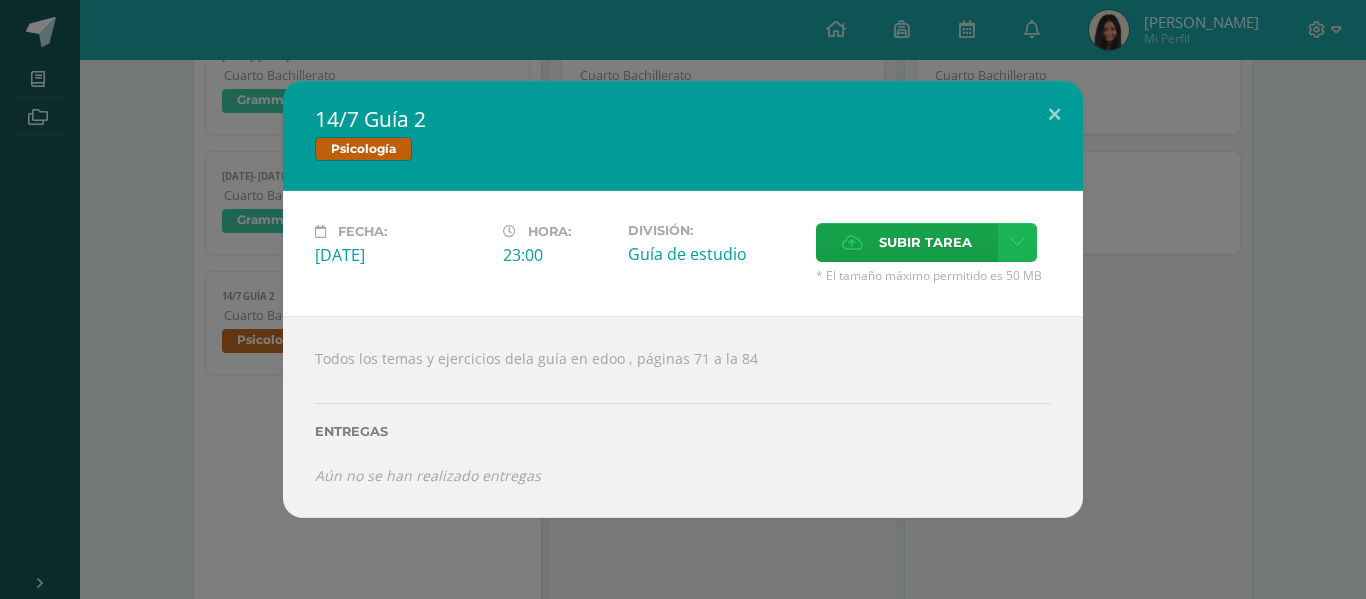 click at bounding box center [1017, 242] 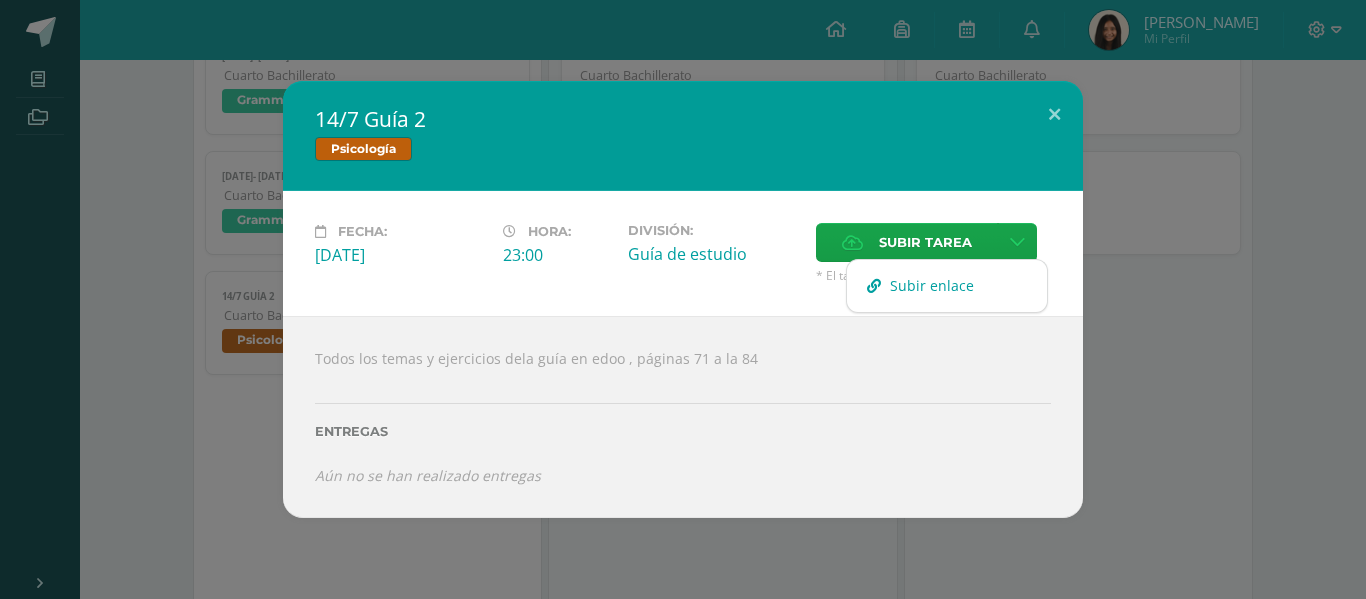 click on "Subir enlace" at bounding box center [932, 285] 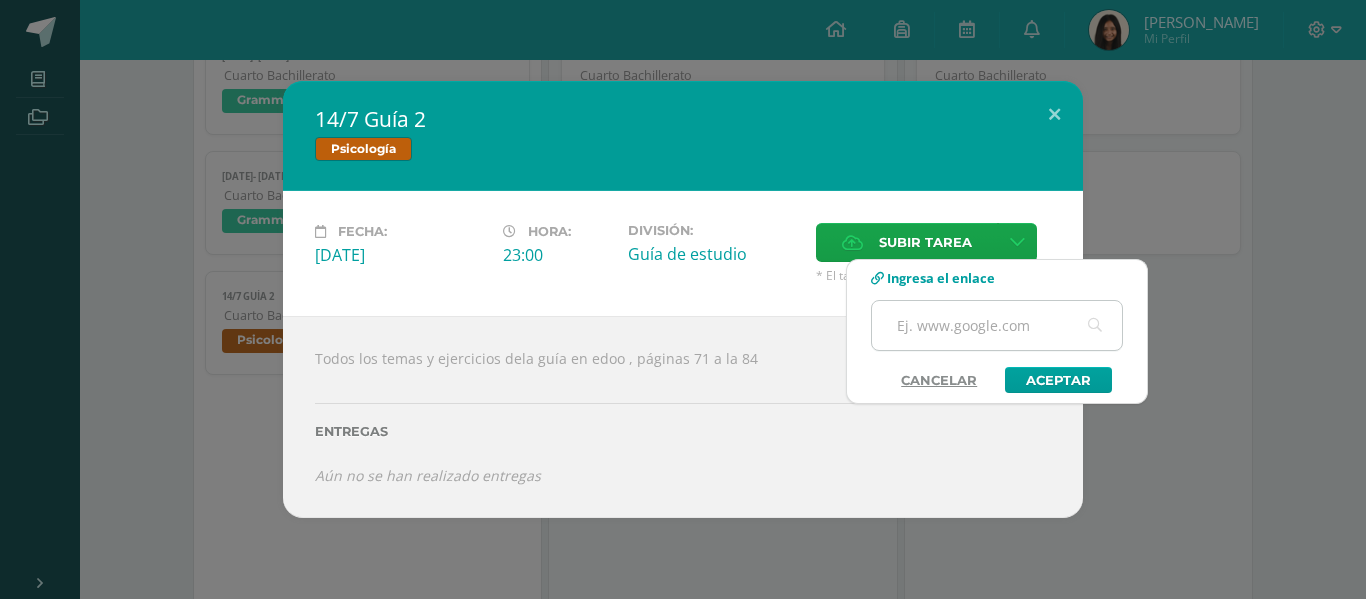 click at bounding box center [997, 325] 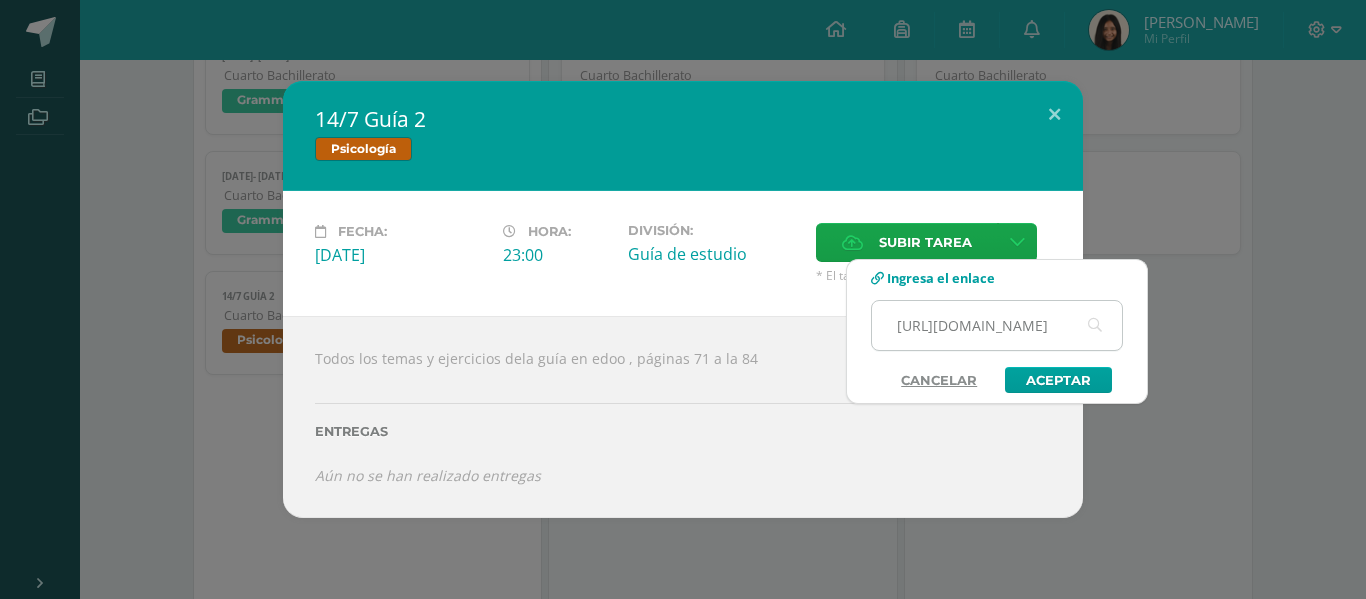 scroll, scrollTop: 0, scrollLeft: 1047, axis: horizontal 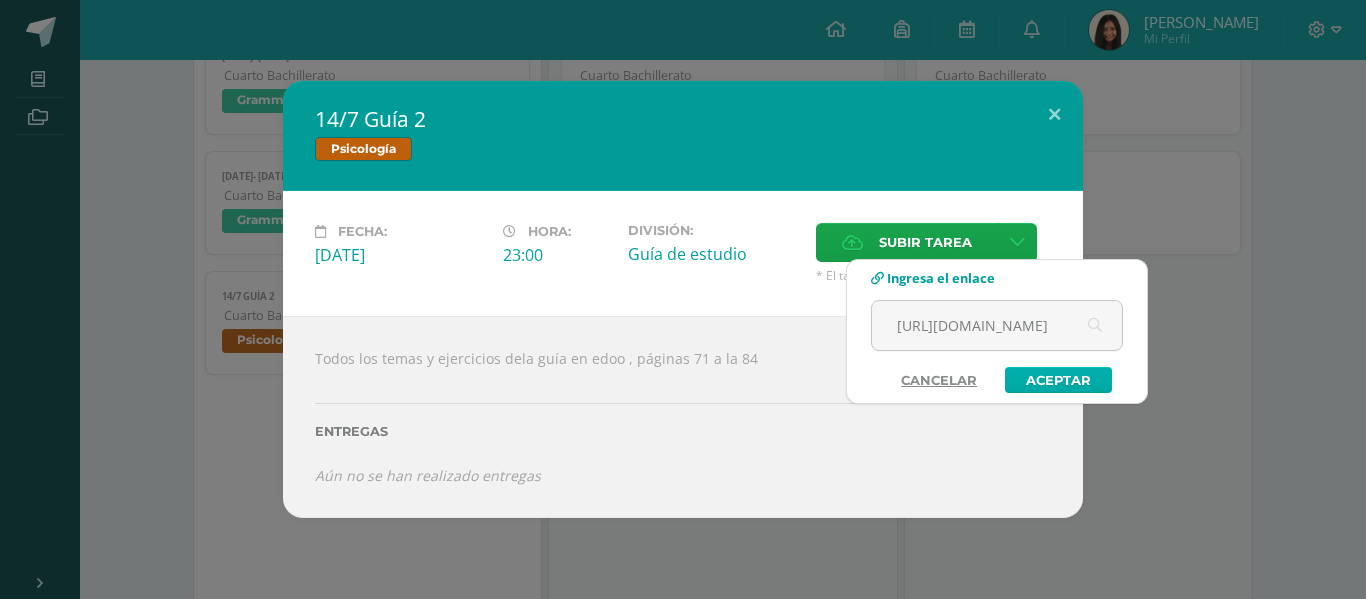 type on "[URL][DOMAIN_NAME]" 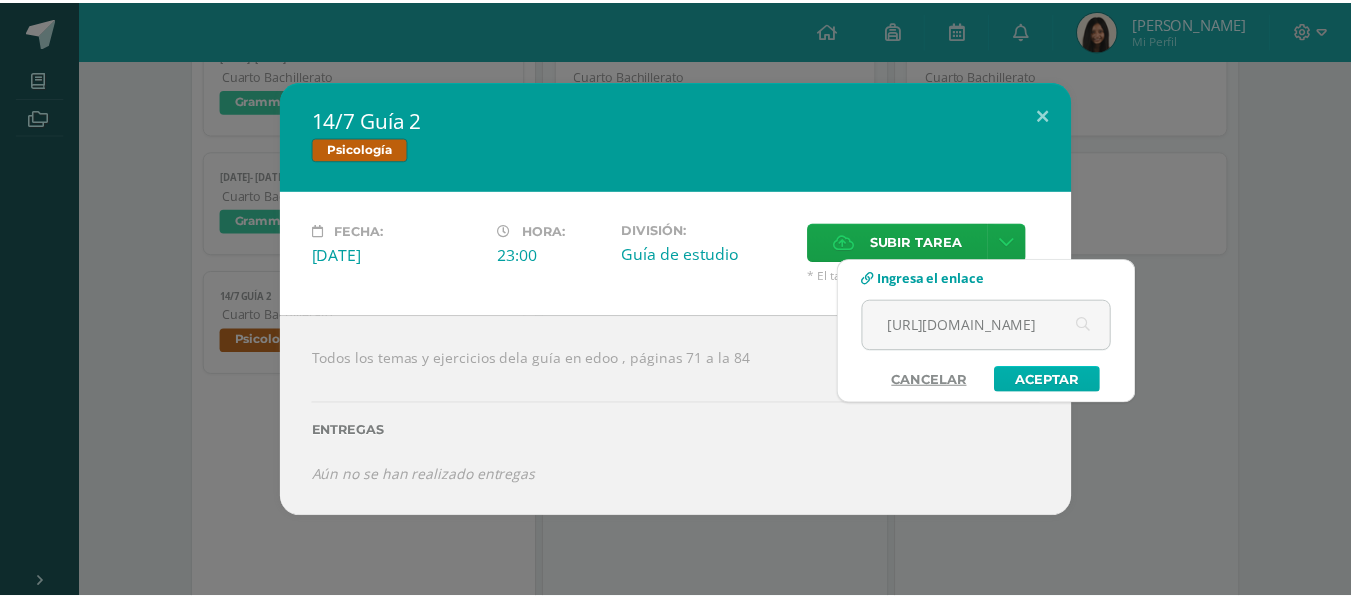 scroll, scrollTop: 0, scrollLeft: 0, axis: both 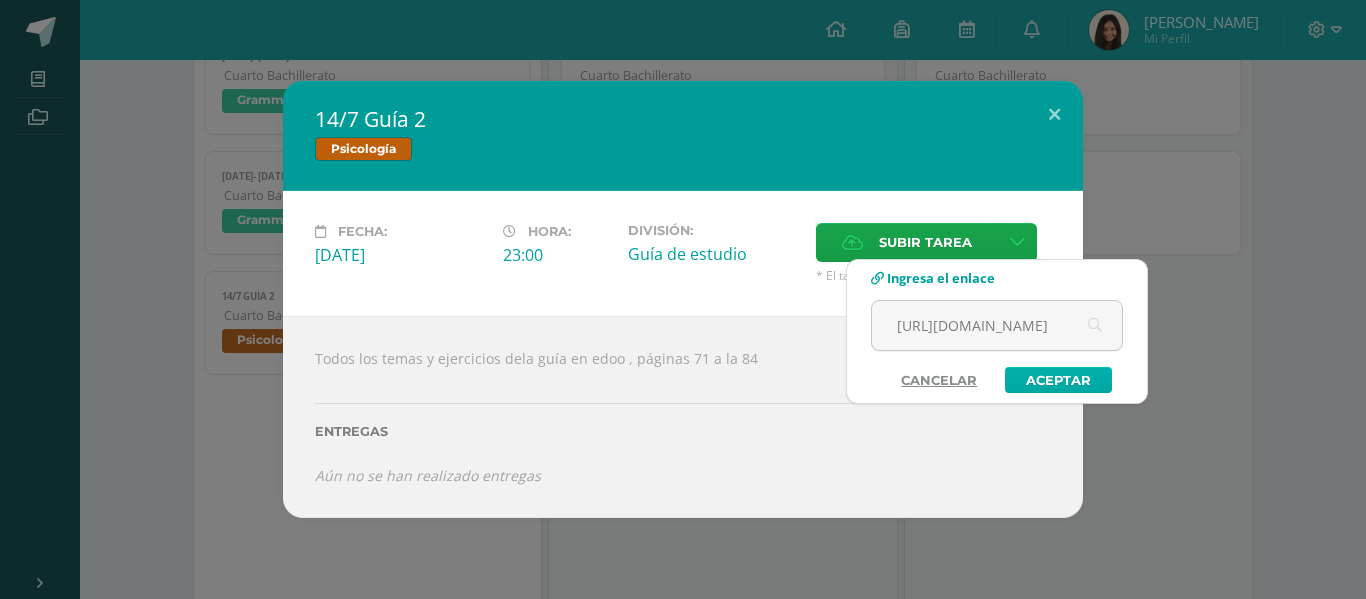 click on "Aceptar" at bounding box center (1058, 380) 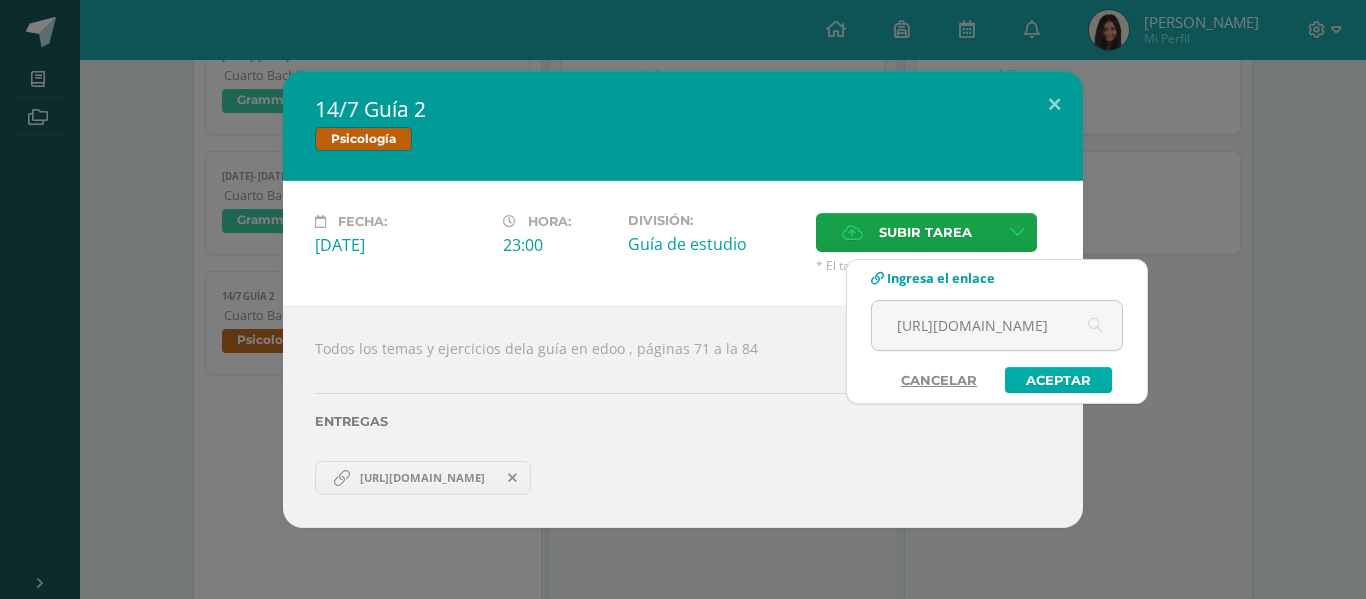 type 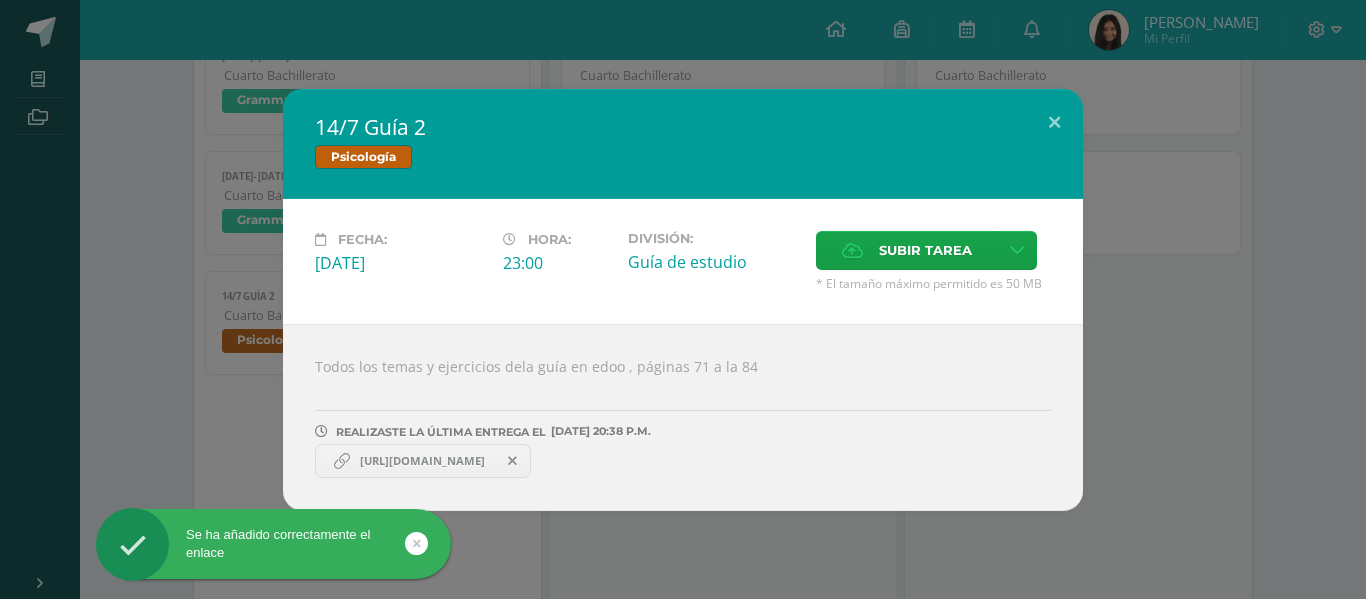 click on "[URL][DOMAIN_NAME]" at bounding box center (423, 461) 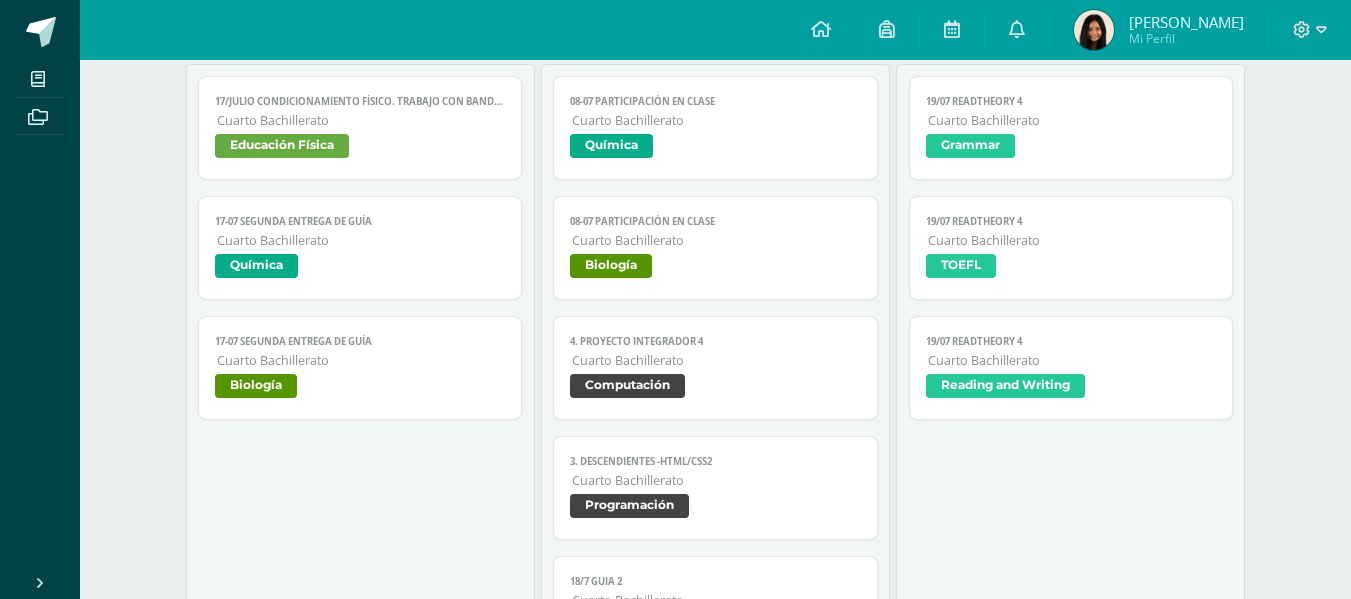 scroll, scrollTop: 1004, scrollLeft: 0, axis: vertical 